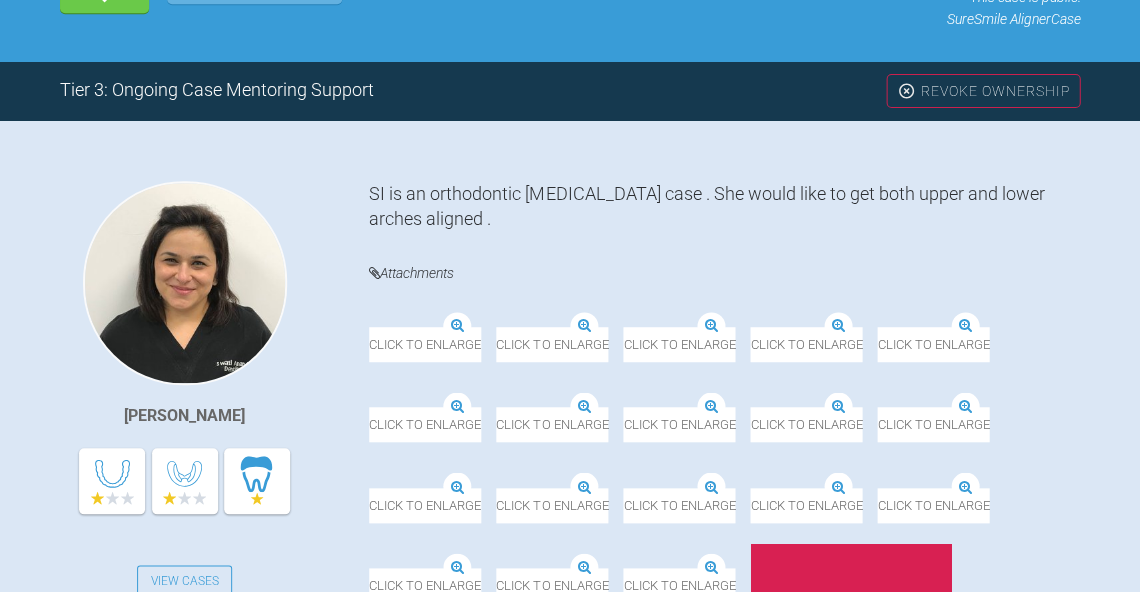 scroll, scrollTop: 355, scrollLeft: 0, axis: vertical 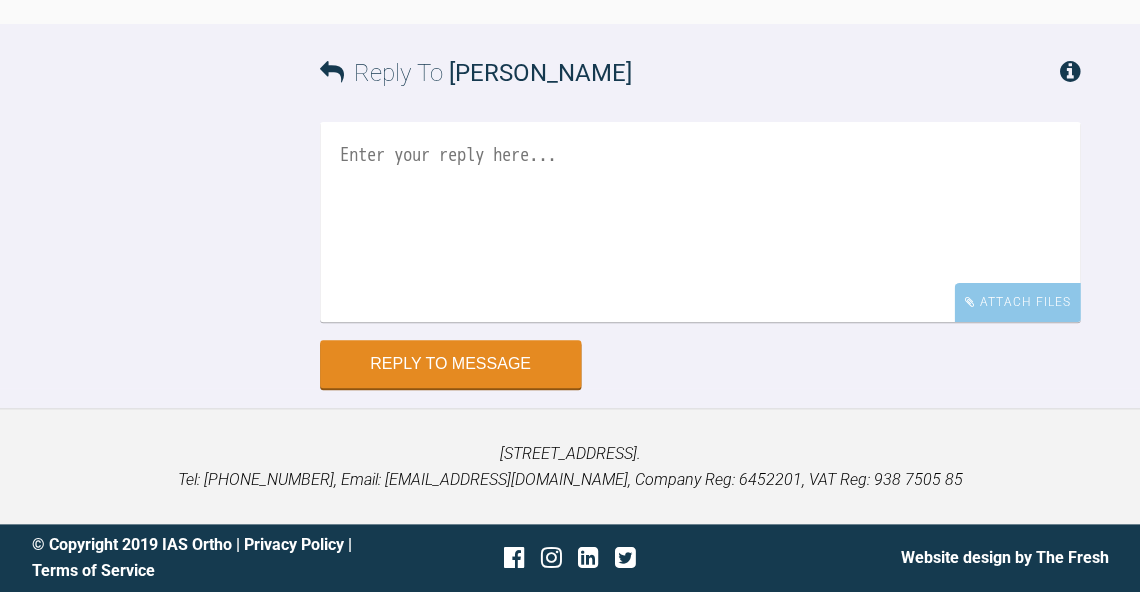click at bounding box center (500, -393) 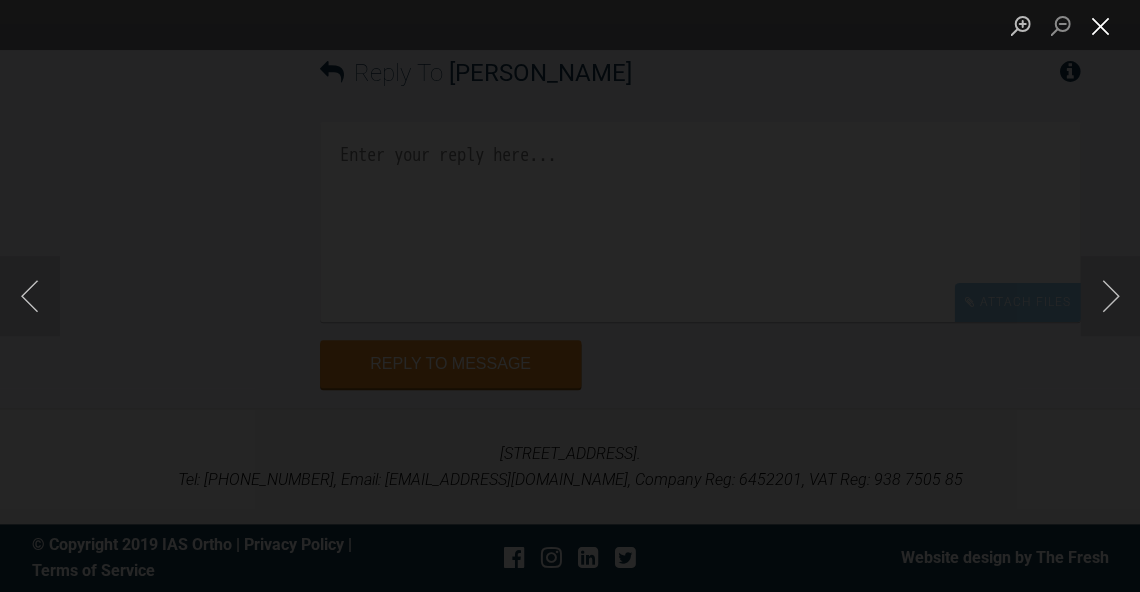 click at bounding box center (1100, 25) 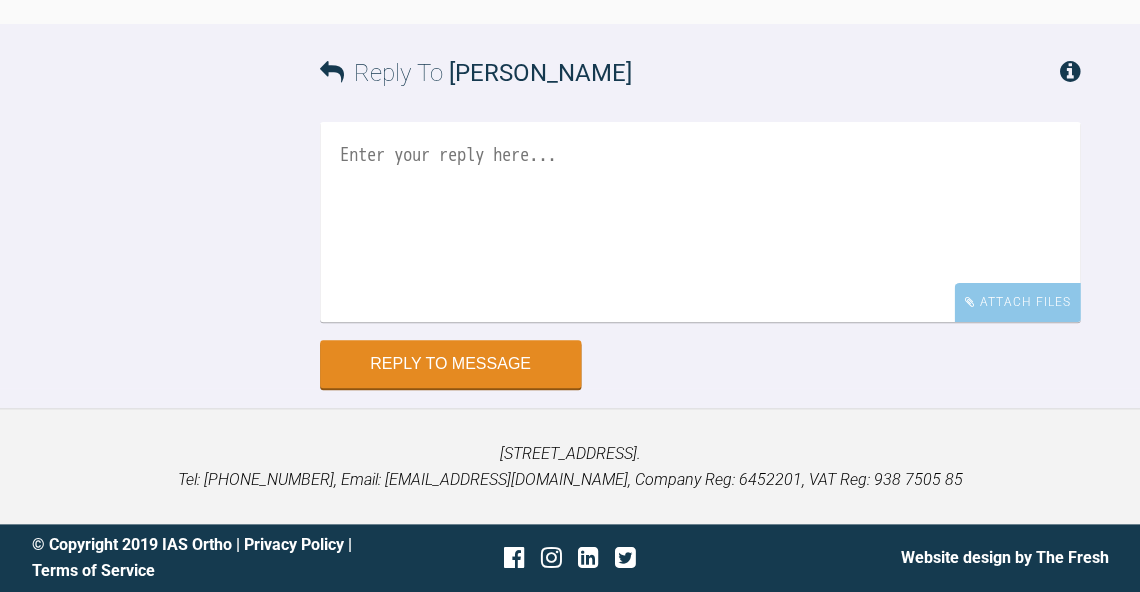 scroll, scrollTop: 17798, scrollLeft: 0, axis: vertical 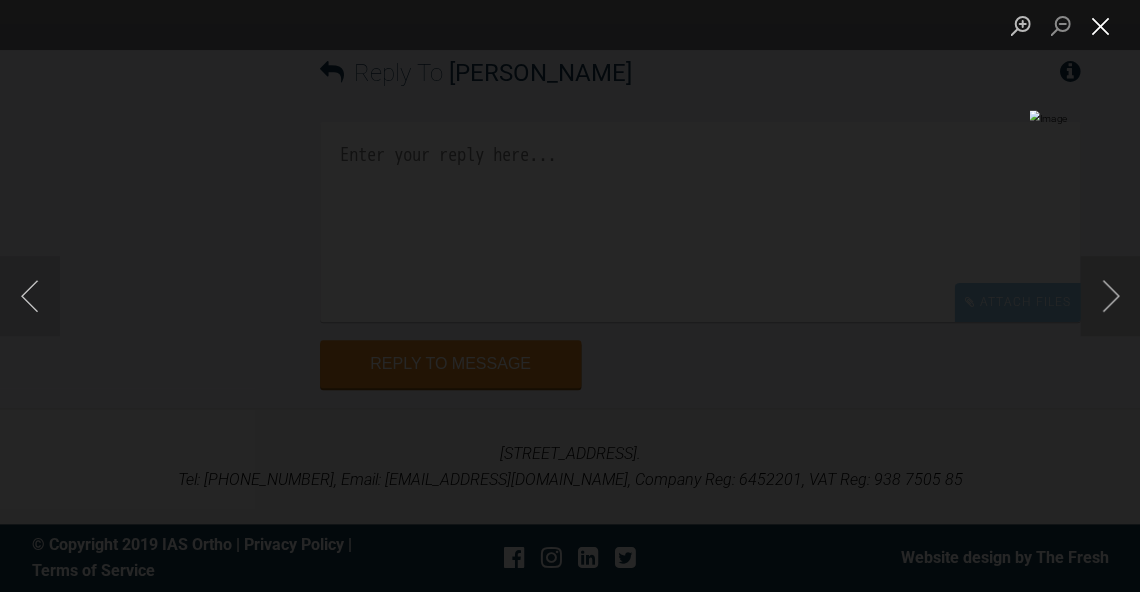 click at bounding box center [1100, 25] 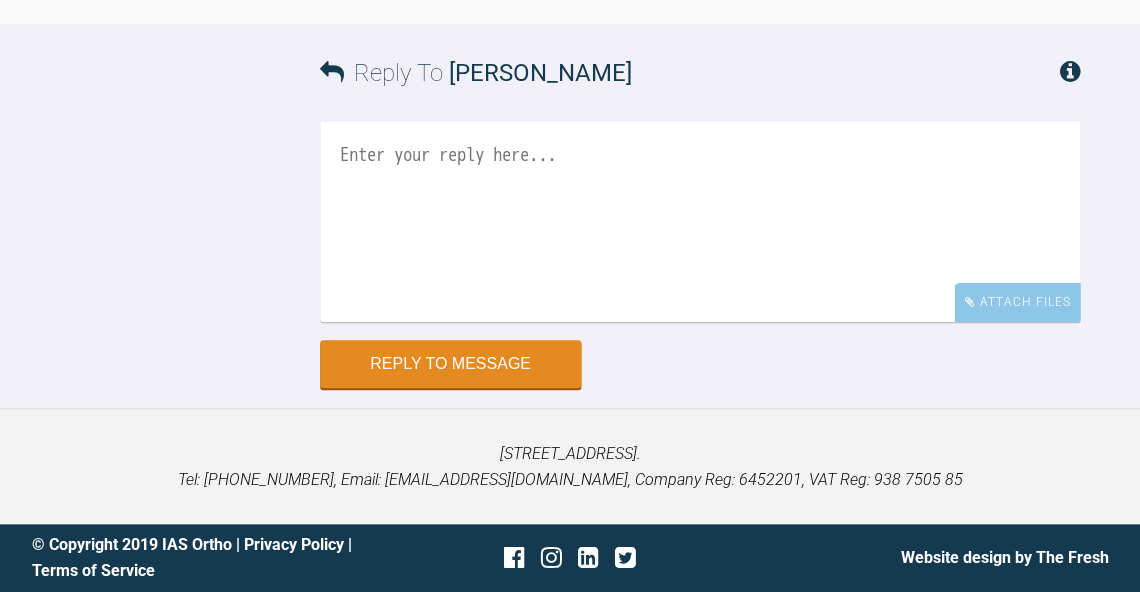 scroll, scrollTop: 18124, scrollLeft: 0, axis: vertical 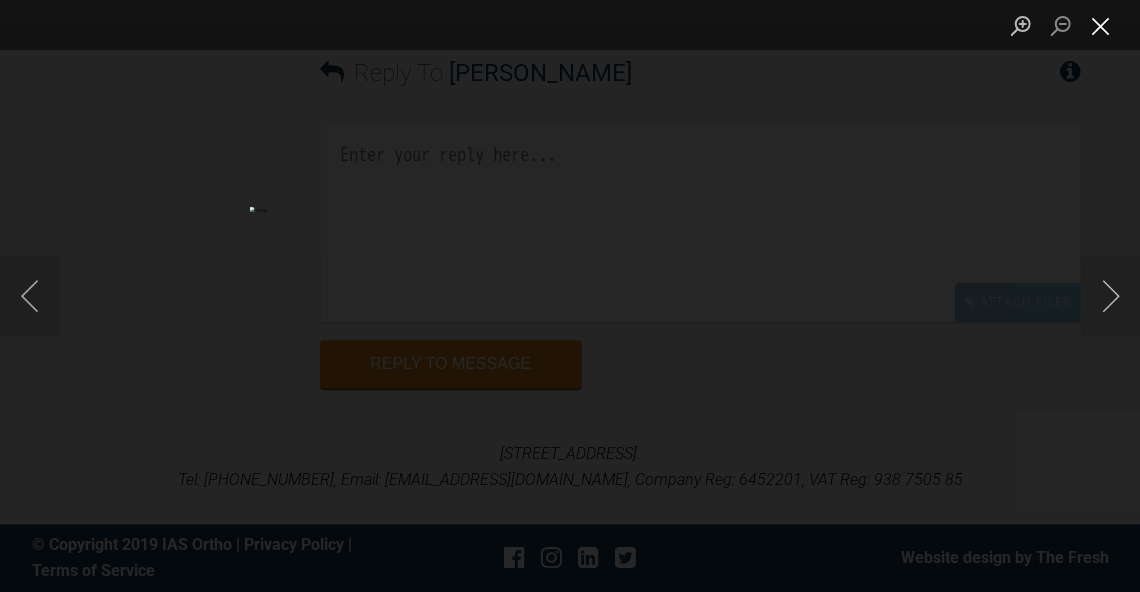 click at bounding box center [1100, 25] 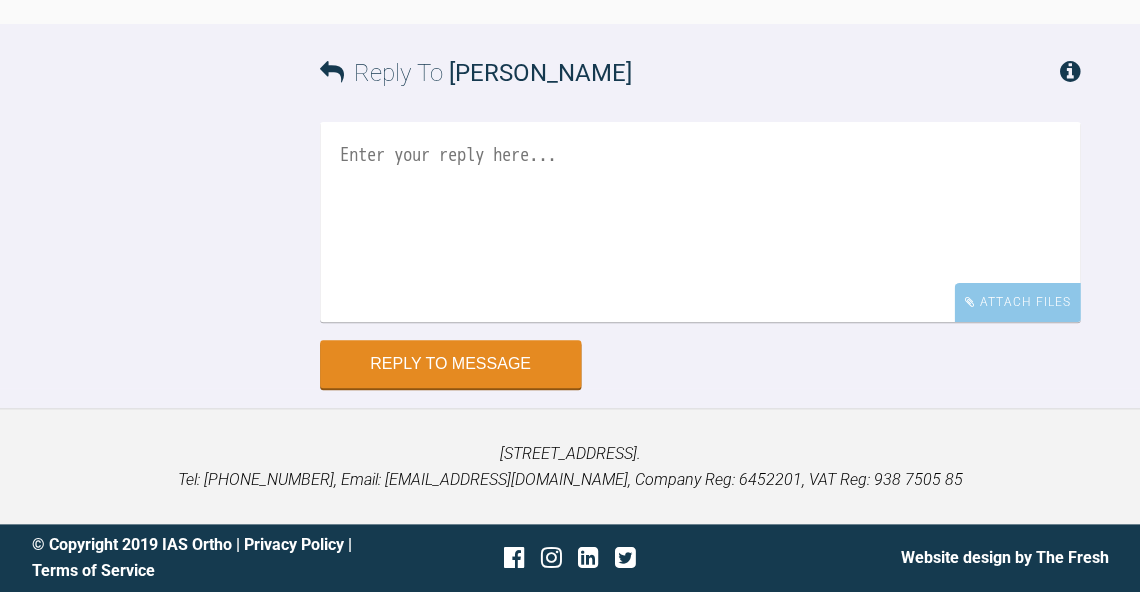 scroll, scrollTop: 17876, scrollLeft: 0, axis: vertical 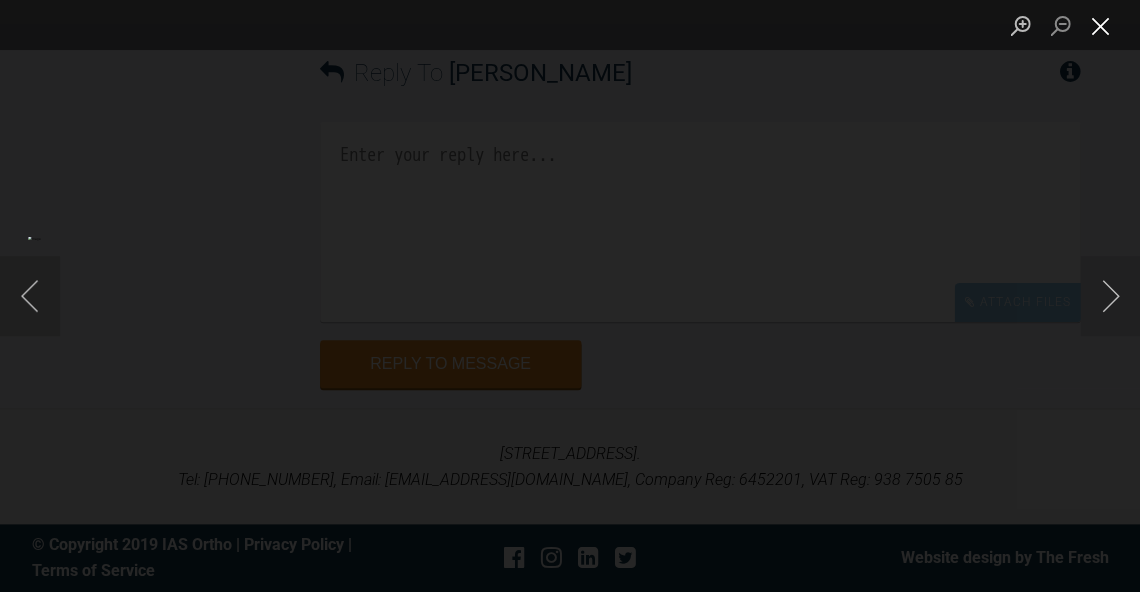 click at bounding box center [1100, 25] 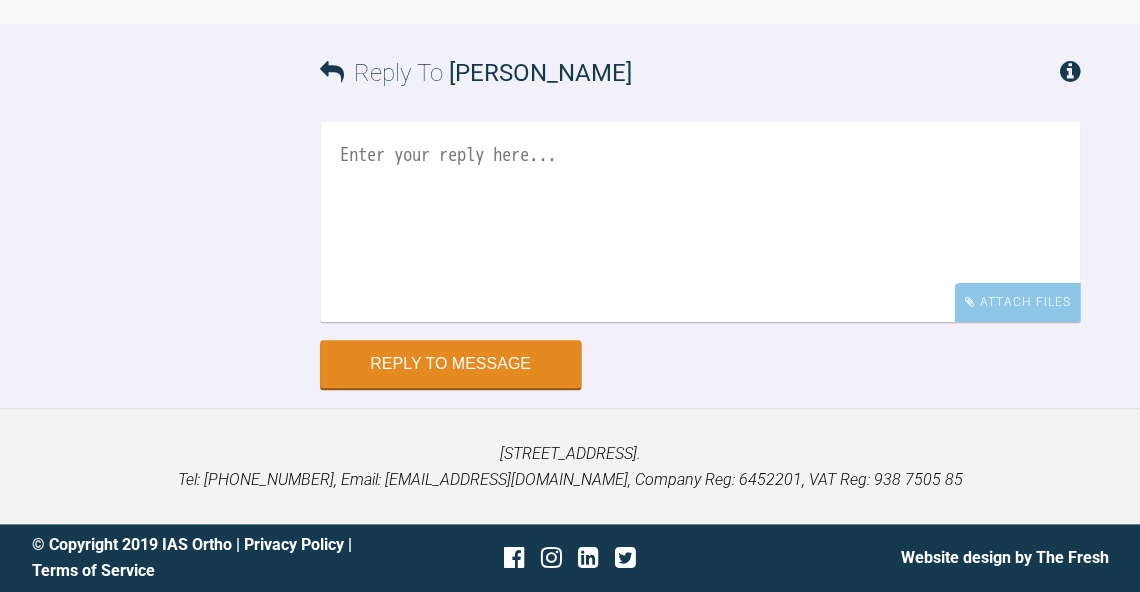 scroll, scrollTop: 18140, scrollLeft: 0, axis: vertical 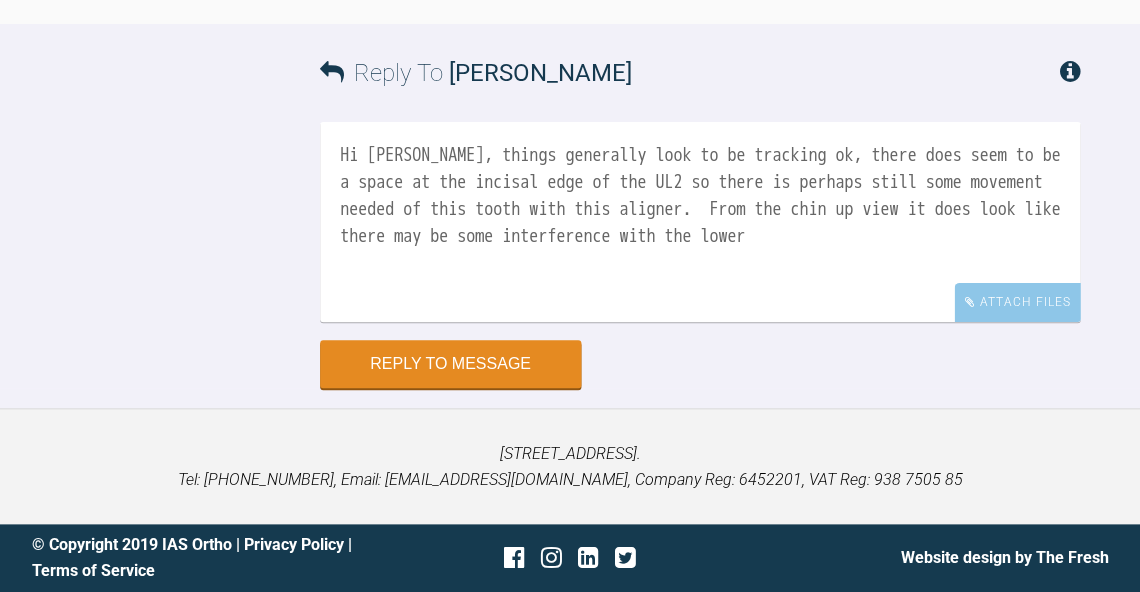 click at bounding box center [985, -152] 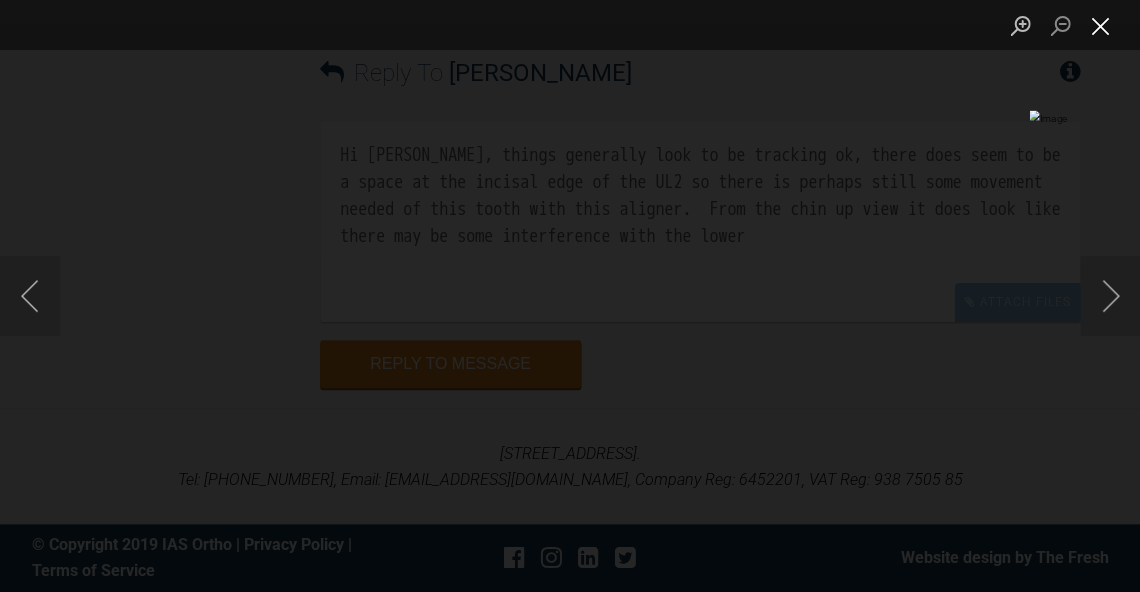 click at bounding box center (1100, 25) 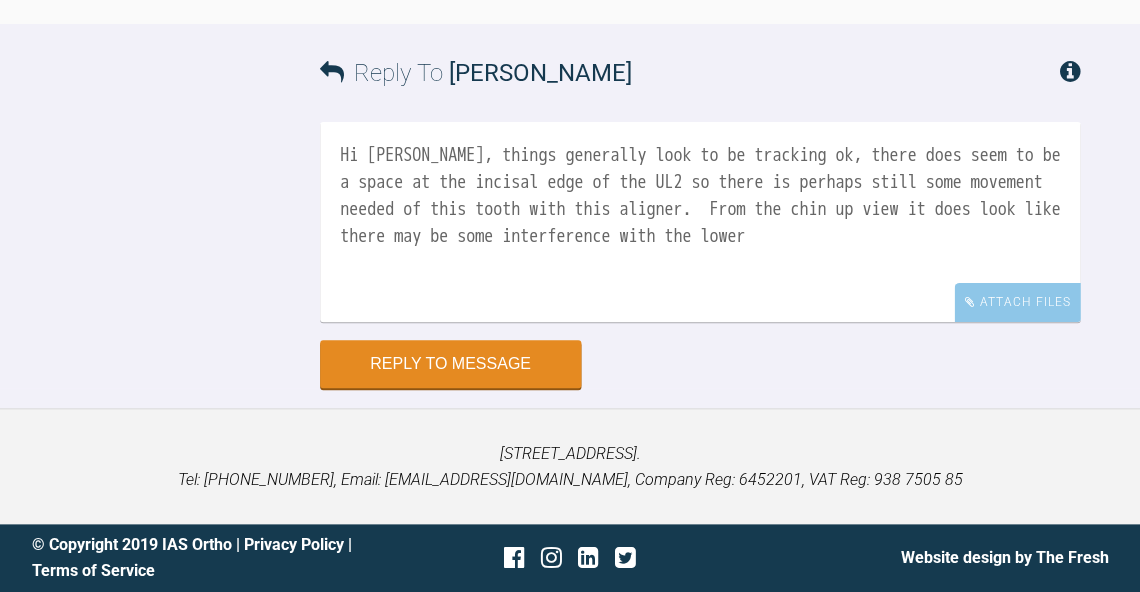 scroll, scrollTop: 18409, scrollLeft: 0, axis: vertical 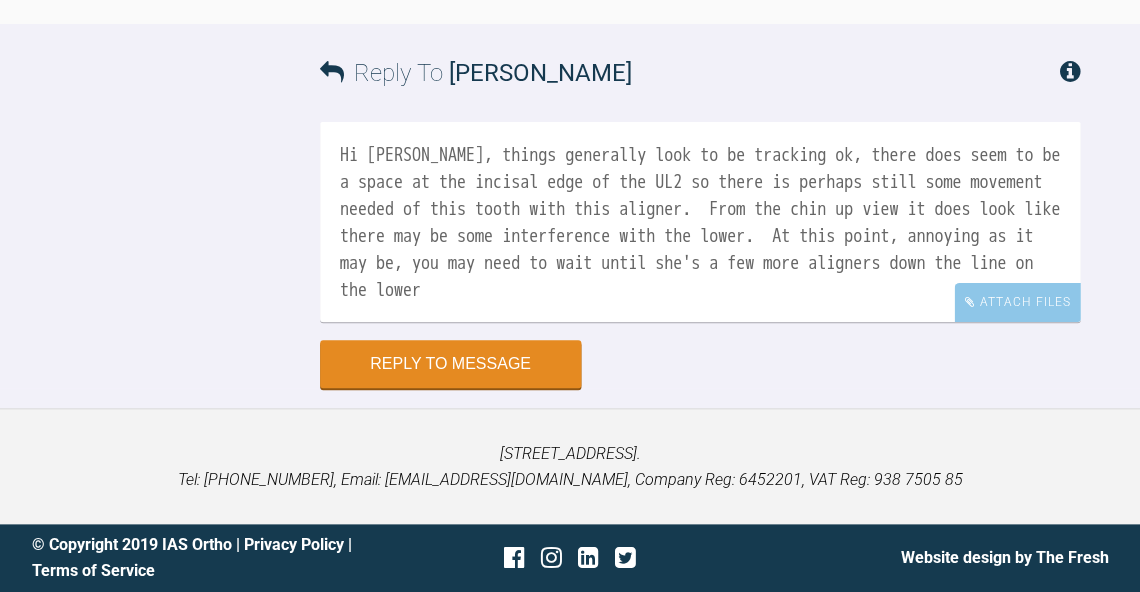 click at bounding box center (985, -152) 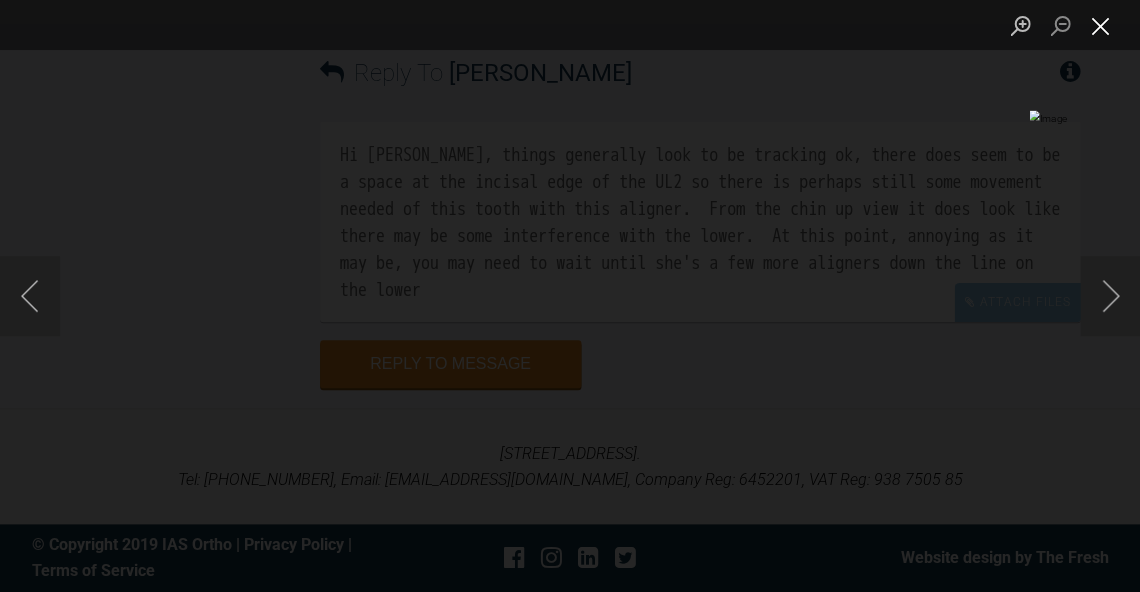 click at bounding box center (1100, 25) 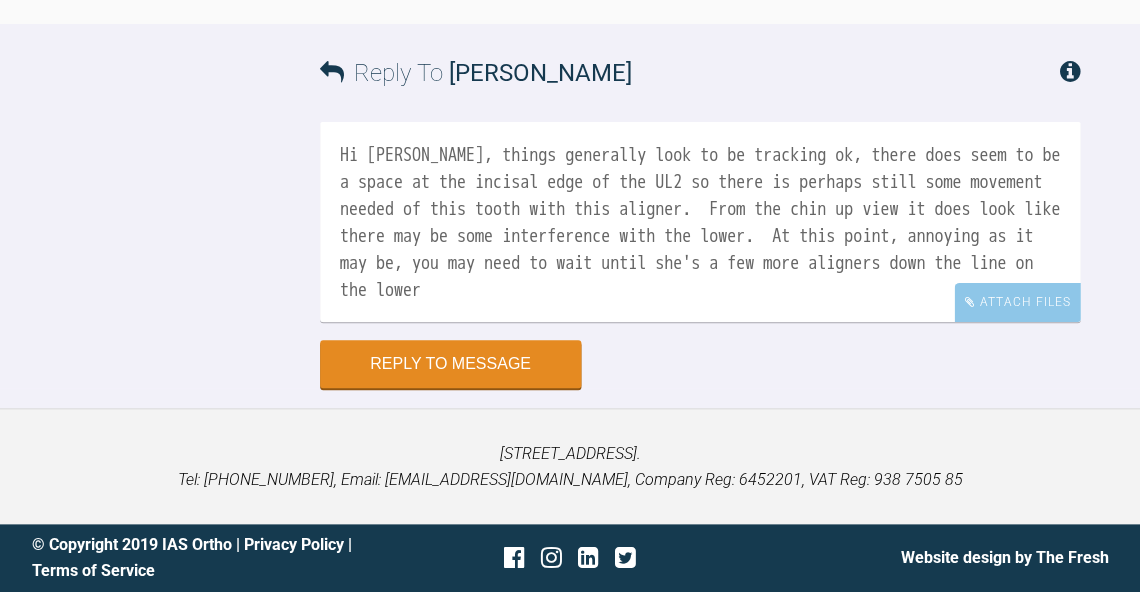 scroll, scrollTop: 17848, scrollLeft: 0, axis: vertical 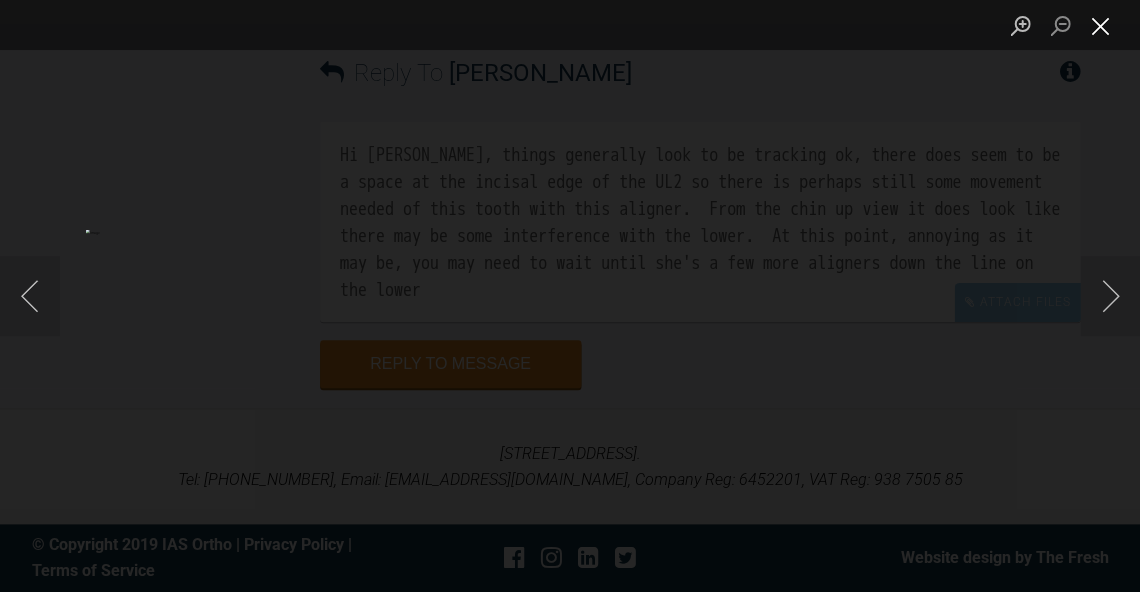 click at bounding box center [1100, 25] 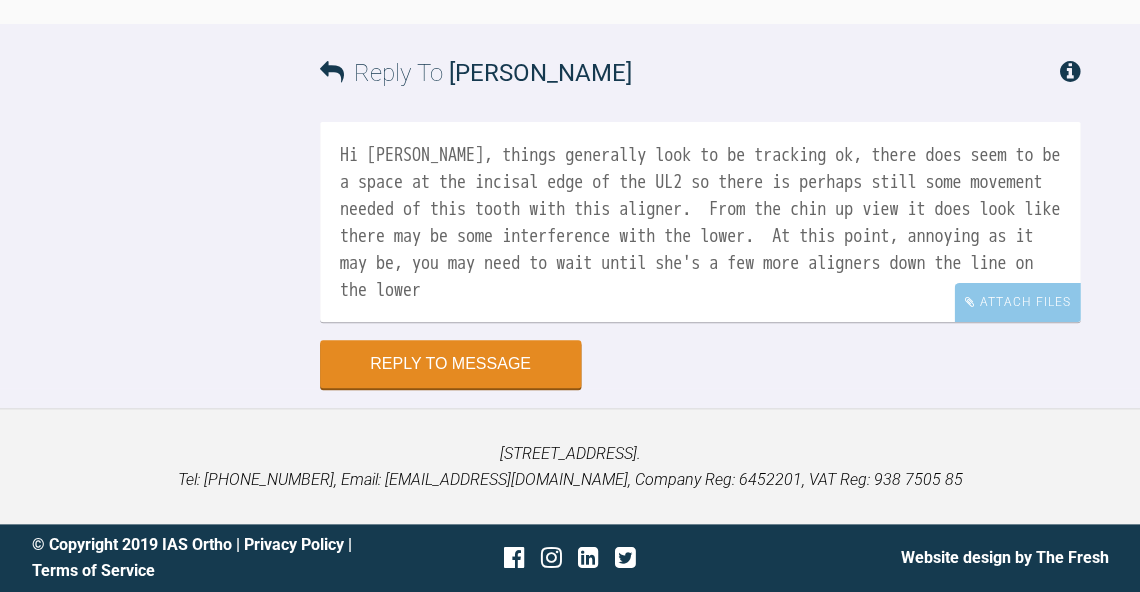 click at bounding box center (777, -232) 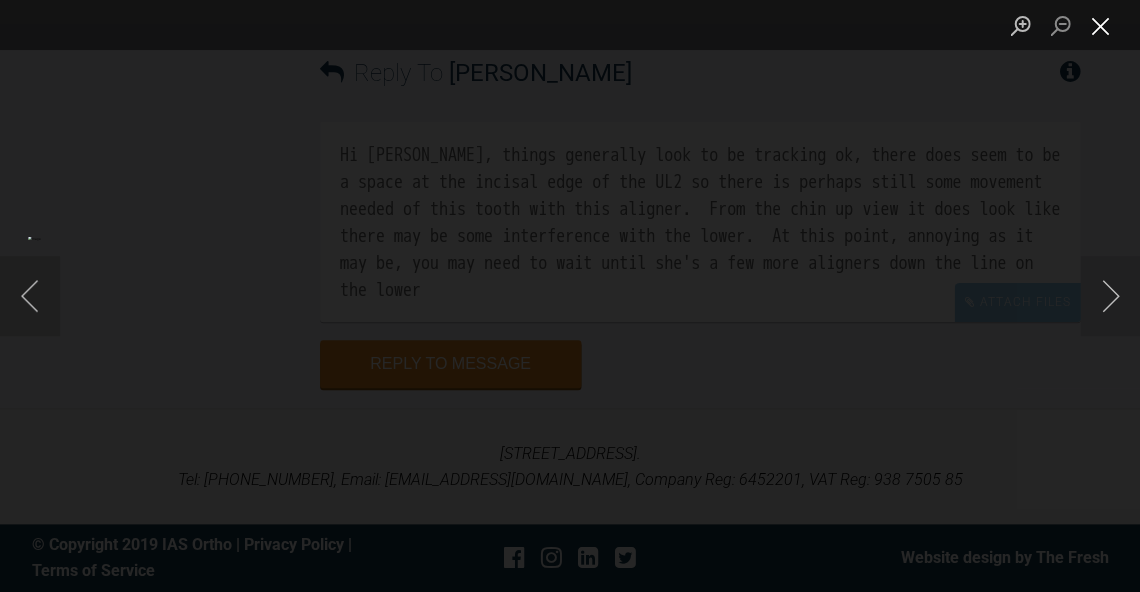 click at bounding box center [1100, 25] 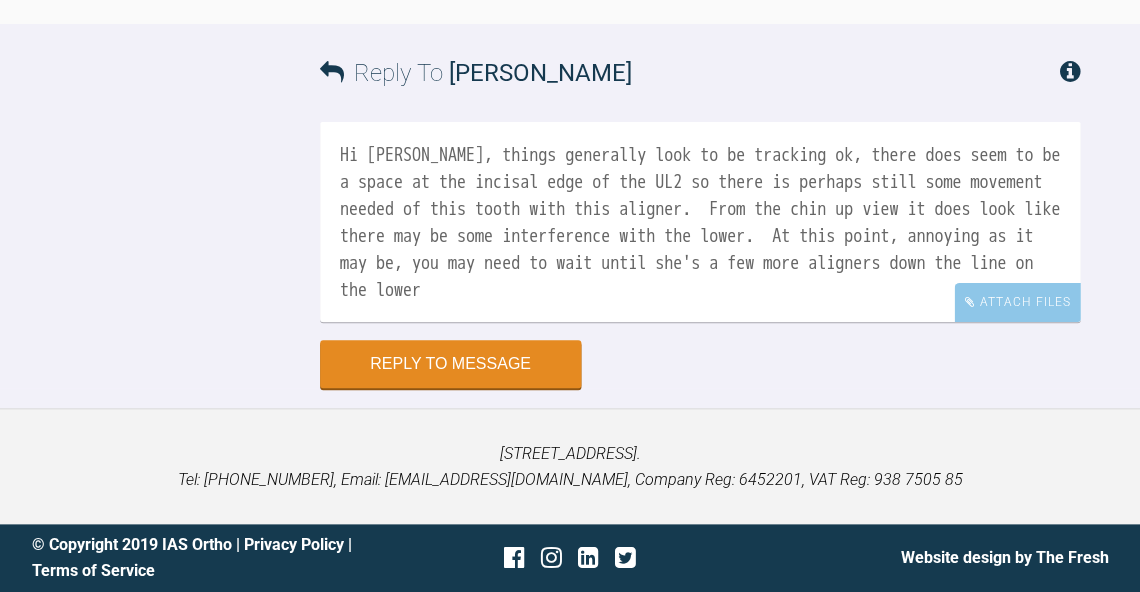 scroll, scrollTop: 18401, scrollLeft: 0, axis: vertical 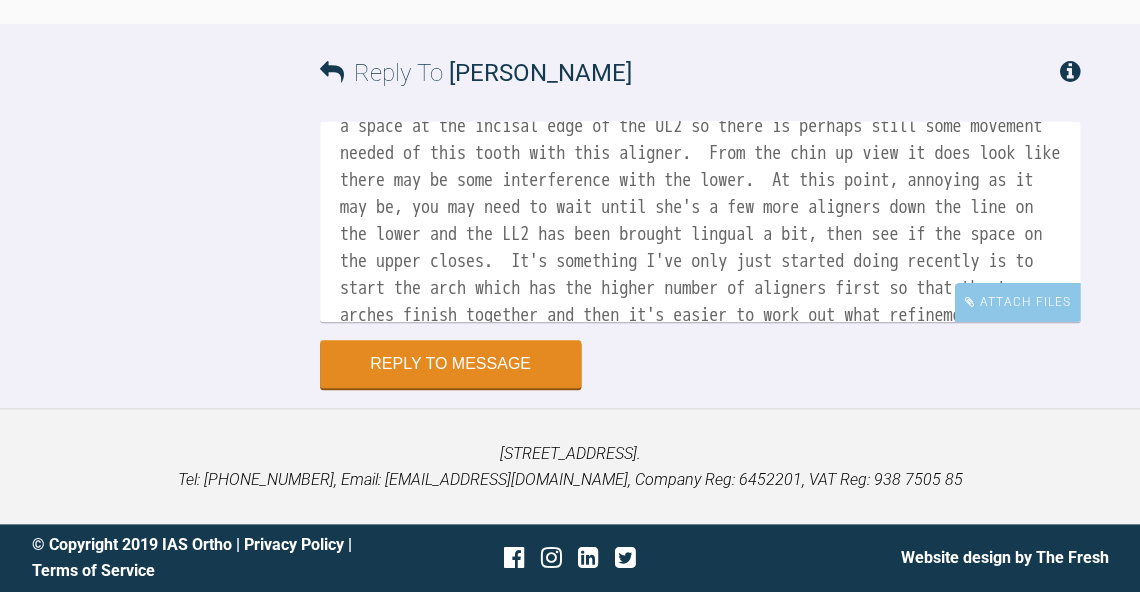 click on "Hi Swati, things generally look to be tracking ok, there does seem to be a space at the incisal edge of the UL2 so there is perhaps still some movement needed of this tooth with this aligner.  From the chin up view it does look like there may be some interference with the lower.  At this point, annoying as it may be, you may need to wait until she's a few more aligners down the line on the lower and the LL2 has been brought lingual a bit, then see if the space on the upper closes.  It's something I've only just started doing recently is to start the arch which has the higher number of aligners first so that the two arches finish together and then it's easier to work out what refinements are needed and can be sorted out by the lab at the same time.  Also possibly less chance of interferences like this" at bounding box center [700, 222] 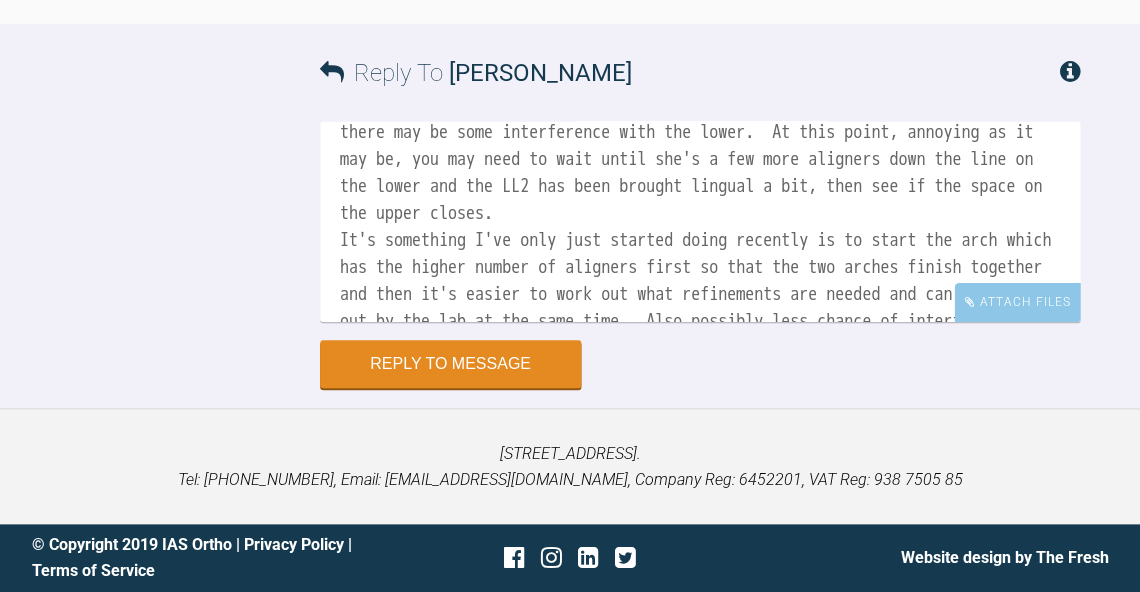 scroll, scrollTop: 104, scrollLeft: 0, axis: vertical 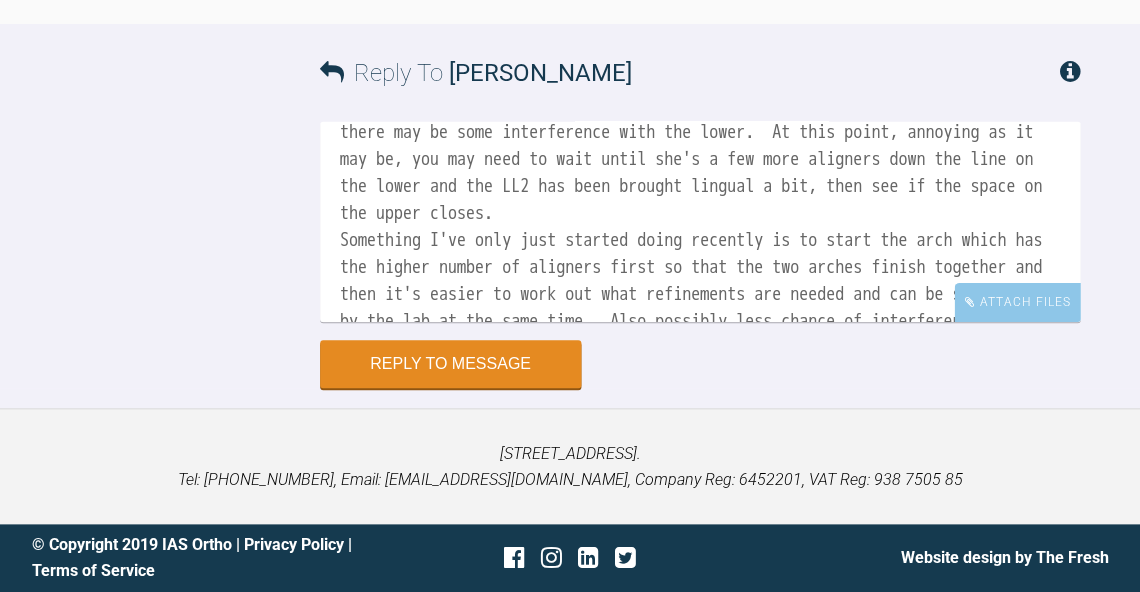 click on "Hi Swati, things generally look to be tracking ok, there does seem to be a space at the incisal edge of the UL2 so there is perhaps still some movement needed of this tooth with this aligner.  From the chin up view it does look like there may be some interference with the lower.  At this point, annoying as it may be, you may need to wait until she's a few more aligners down the line on the lower and the LL2 has been brought lingual a bit, then see if the space on the upper closes.
Something I've only just started doing recently is to start the arch which has the higher number of aligners first so that the two arches finish together and then it's easier to work out what refinements are needed and can be sorted out by the lab at the same time.  Also possibly less chance of interferences like this" at bounding box center [700, 222] 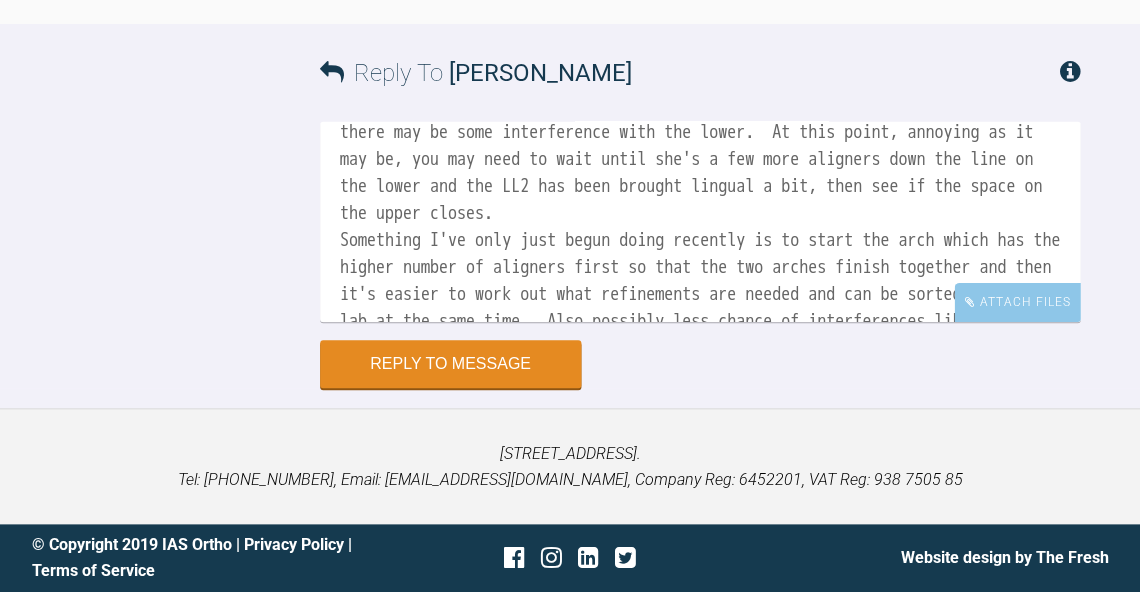 click on "Hi Swati, things generally look to be tracking ok, there does seem to be a space at the incisal edge of the UL2 so there is perhaps still some movement needed of this tooth with this aligner.  From the chin up view it does look like there may be some interference with the lower.  At this point, annoying as it may be, you may need to wait until she's a few more aligners down the line on the lower and the LL2 has been brought lingual a bit, then see if the space on the upper closes.
Something I've only just begun doing recently is to start the arch which has the higher number of aligners first so that the two arches finish together and then it's easier to work out what refinements are needed and can be sorted out by the lab at the same time.  Also possibly less chance of interferences like this" at bounding box center (700, 222) 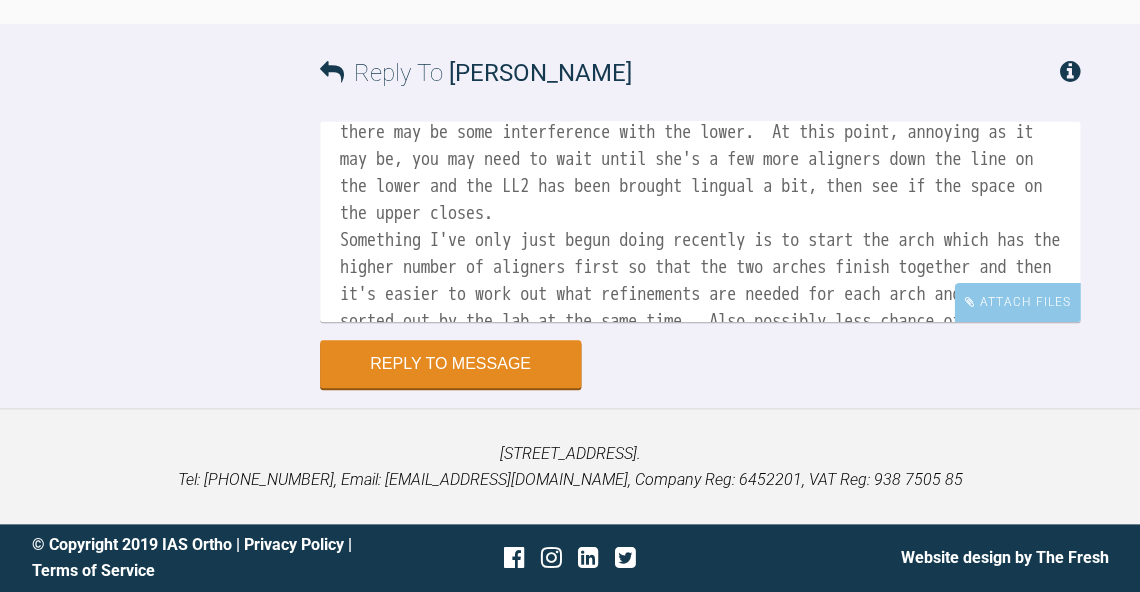 click on "Hi Swati, things generally look to be tracking ok, there does seem to be a space at the incisal edge of the UL2 so there is perhaps still some movement needed of this tooth with this aligner.  From the chin up view it does look like there may be some interference with the lower.  At this point, annoying as it may be, you may need to wait until she's a few more aligners down the line on the lower and the LL2 has been brought lingual a bit, then see if the space on the upper closes.
Something I've only just begun doing recently is to start the arch which has the higher number of aligners first so that the two arches finish together and then it's easier to work out what refinements are needed for each arch and can be sorted out by the lab at the same time.  Also possibly less chance of interferences like this" at bounding box center (700, 222) 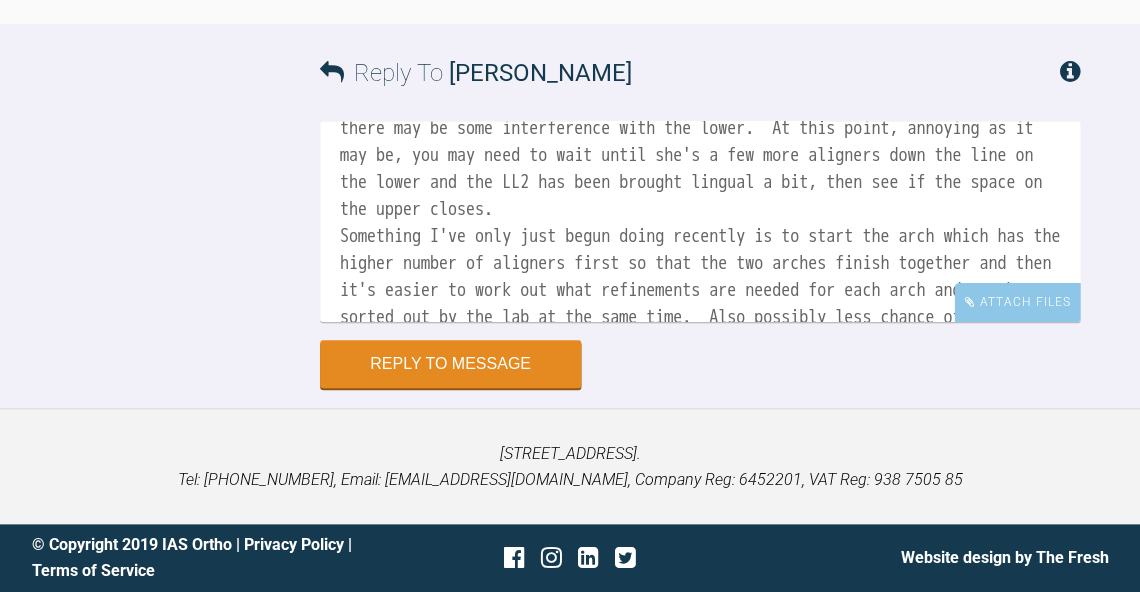 scroll, scrollTop: 18442, scrollLeft: 0, axis: vertical 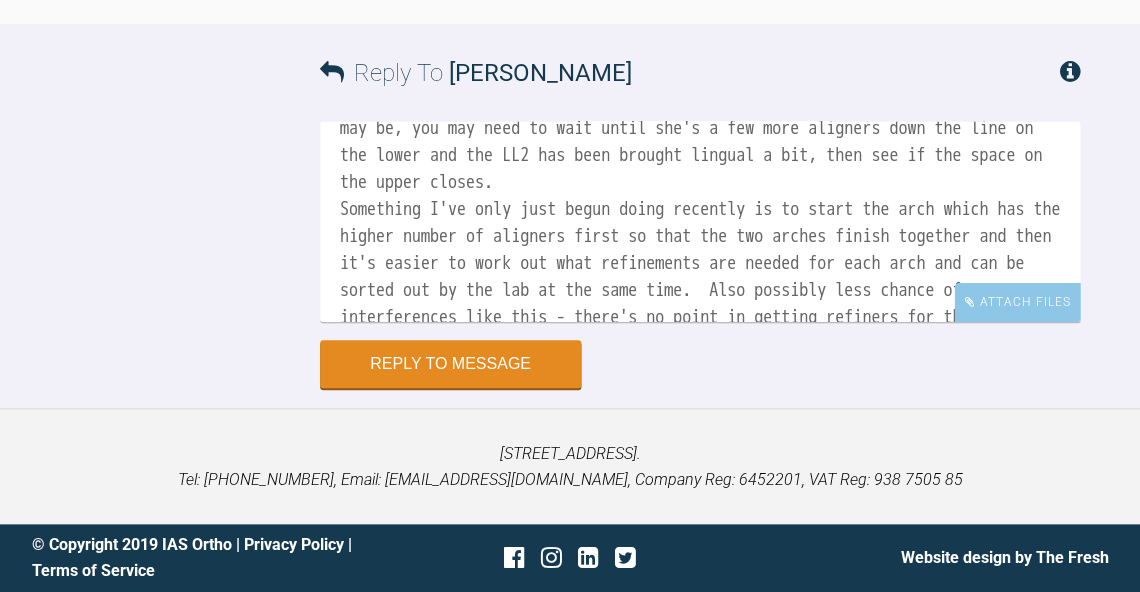click at bounding box center (777, -232) 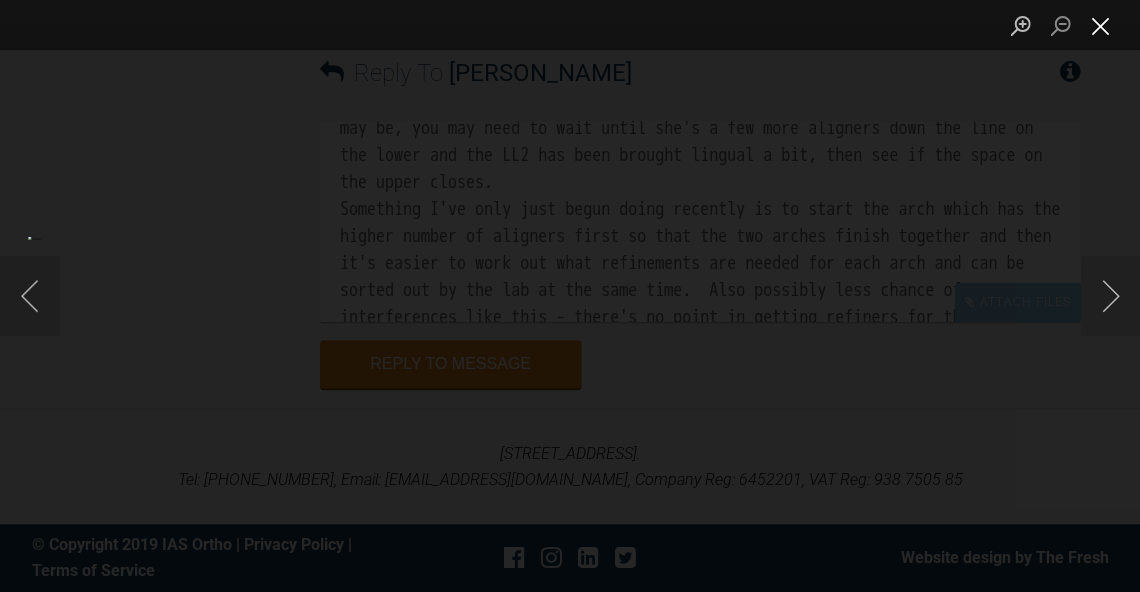 click at bounding box center [1100, 25] 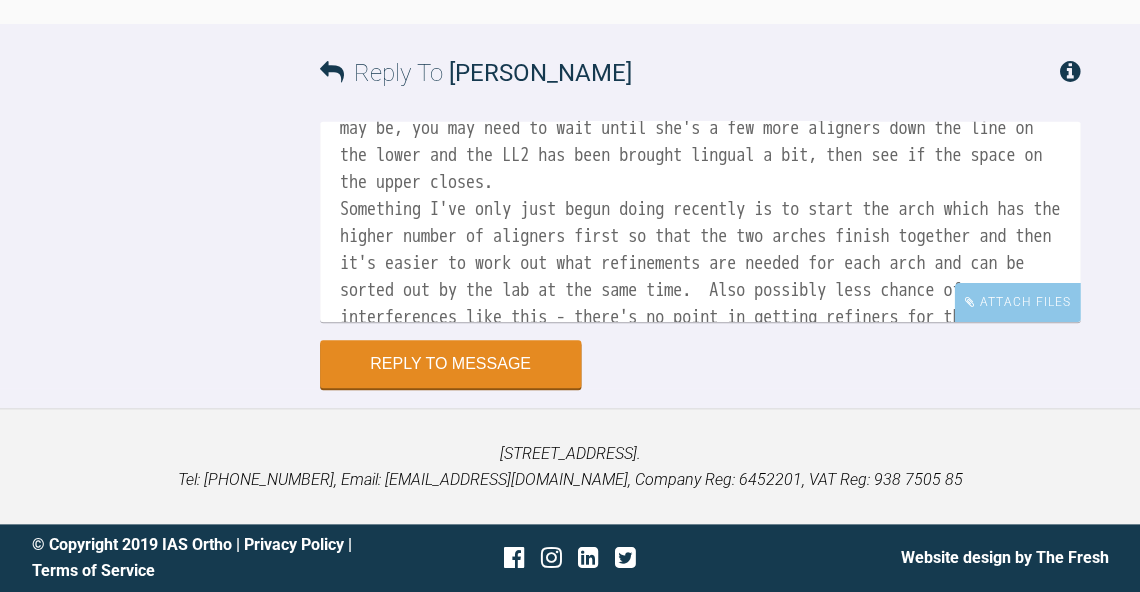 scroll, scrollTop: 17597, scrollLeft: 0, axis: vertical 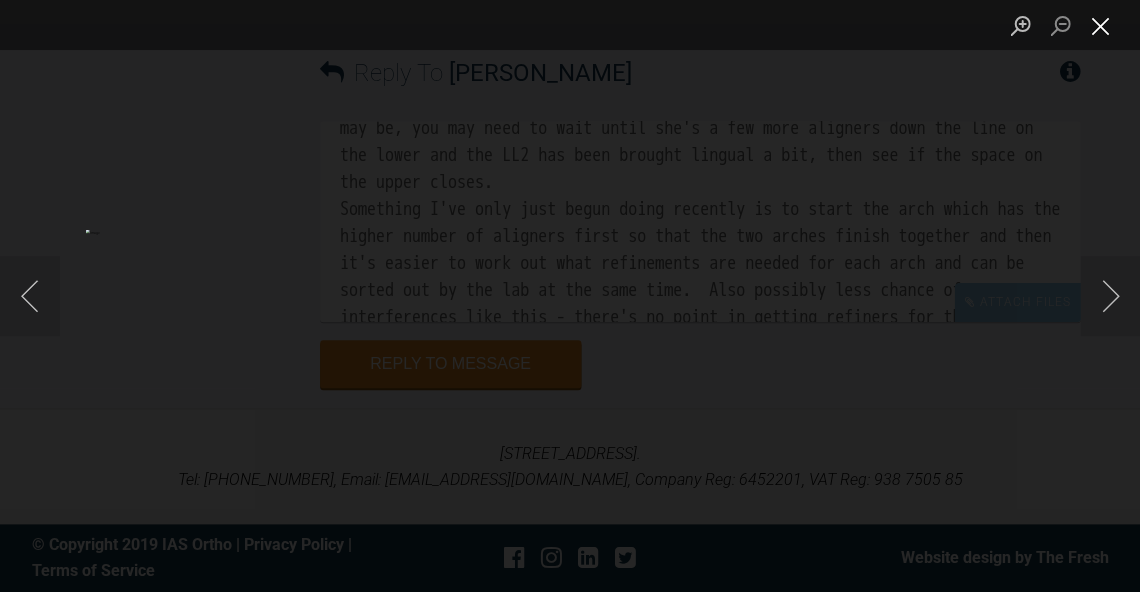 click at bounding box center [1100, 25] 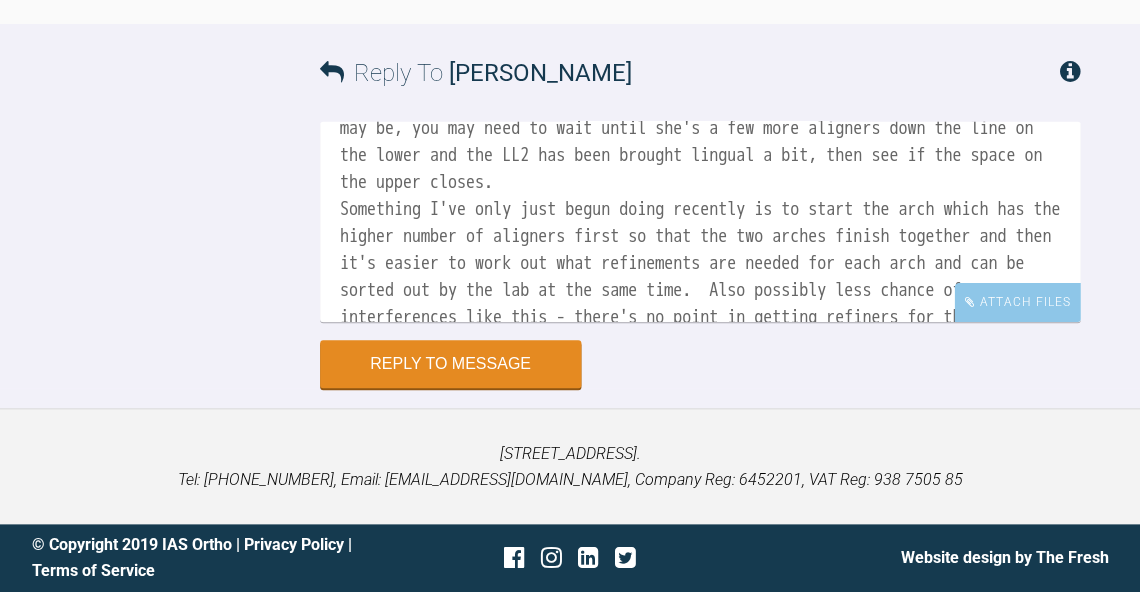 scroll, scrollTop: 18440, scrollLeft: 0, axis: vertical 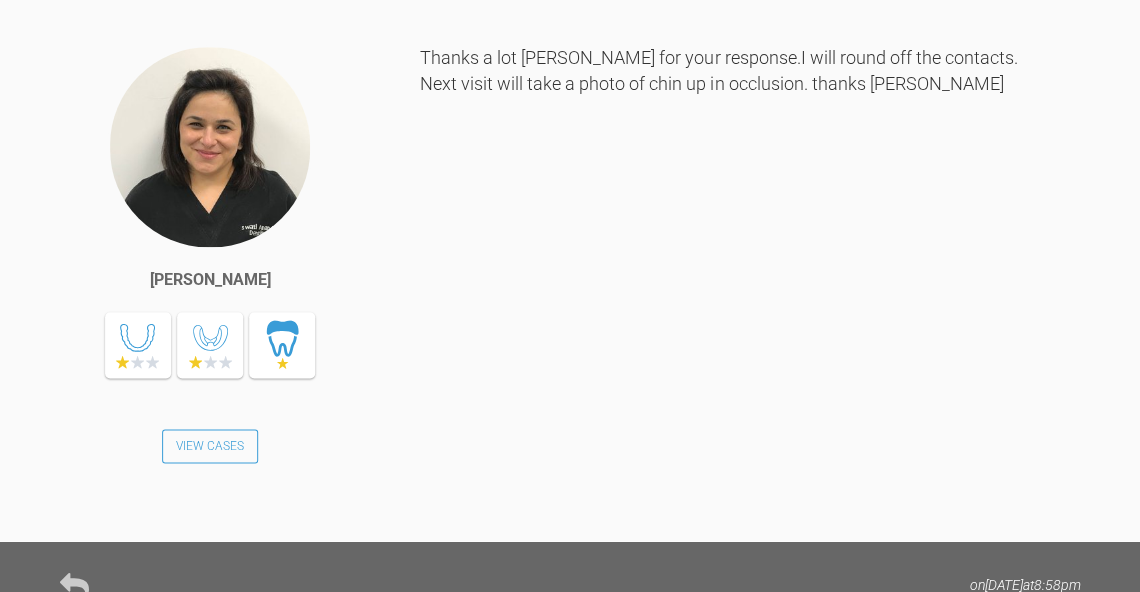 click at bounding box center [786, -1165] 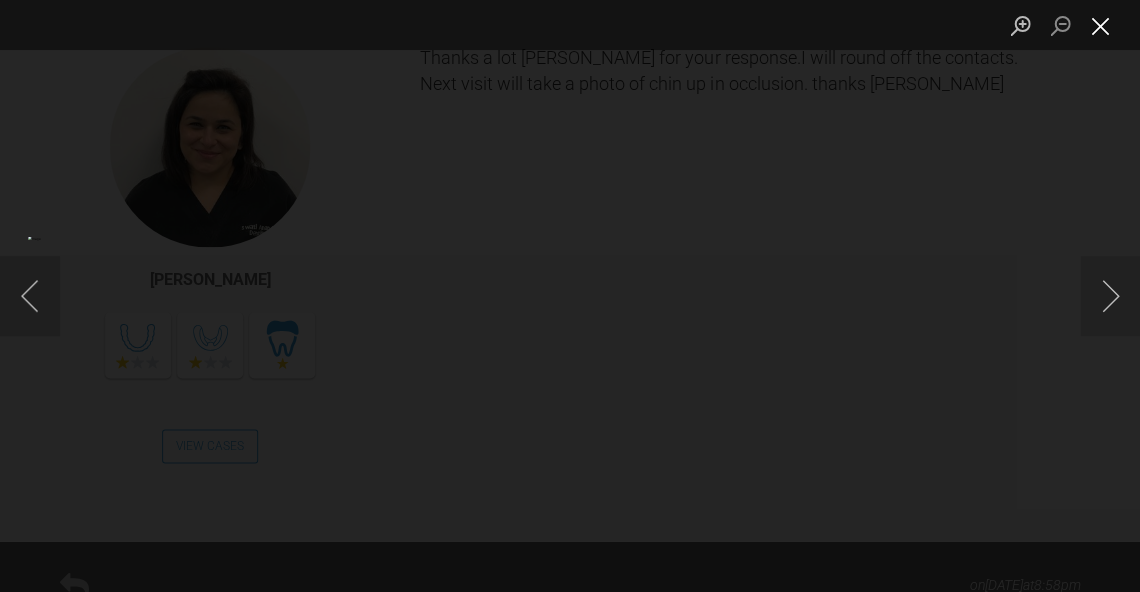 click at bounding box center (1100, 25) 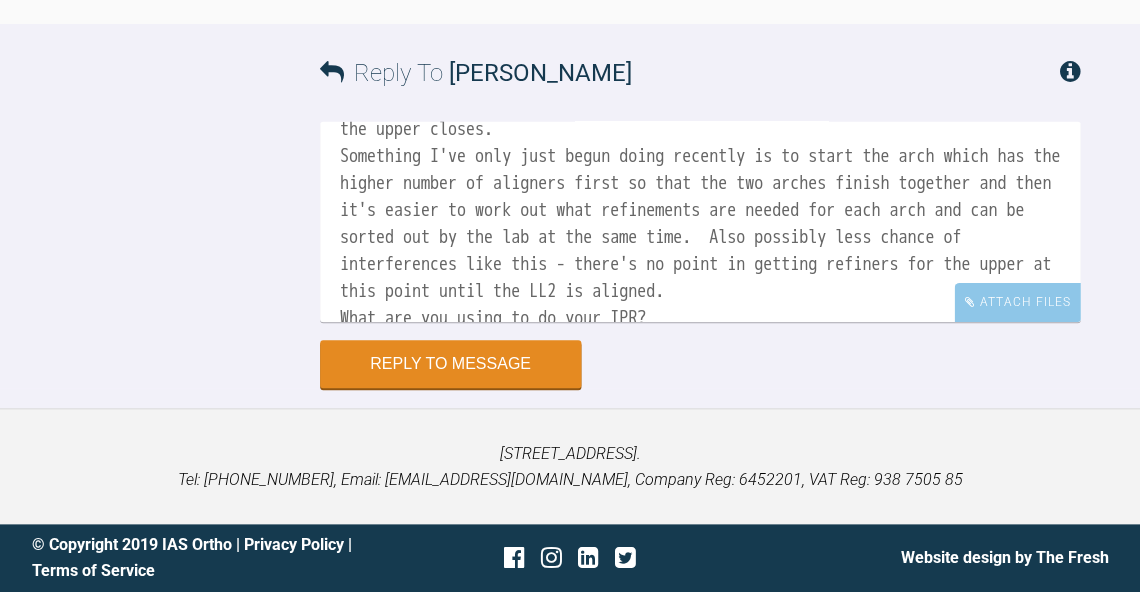 scroll, scrollTop: 17903, scrollLeft: 0, axis: vertical 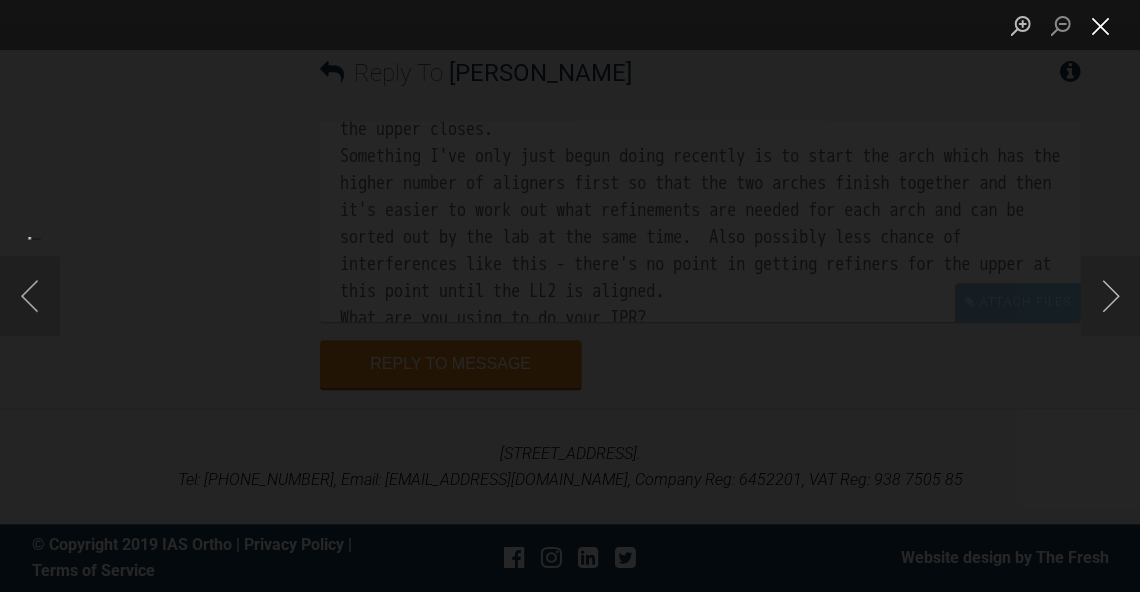 click at bounding box center [1100, 25] 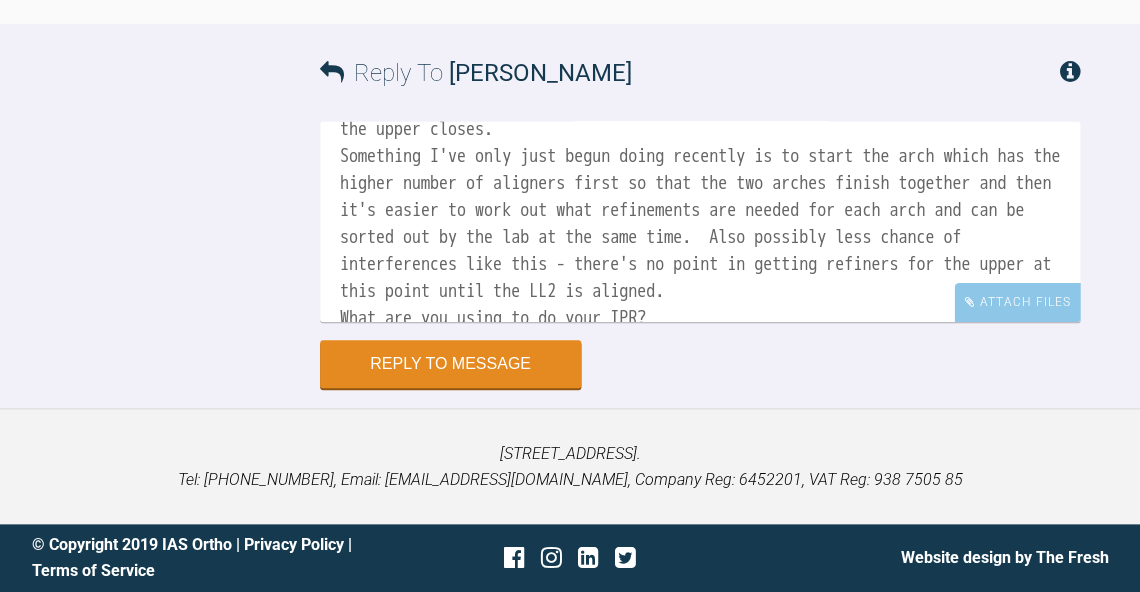 scroll, scrollTop: 18460, scrollLeft: 0, axis: vertical 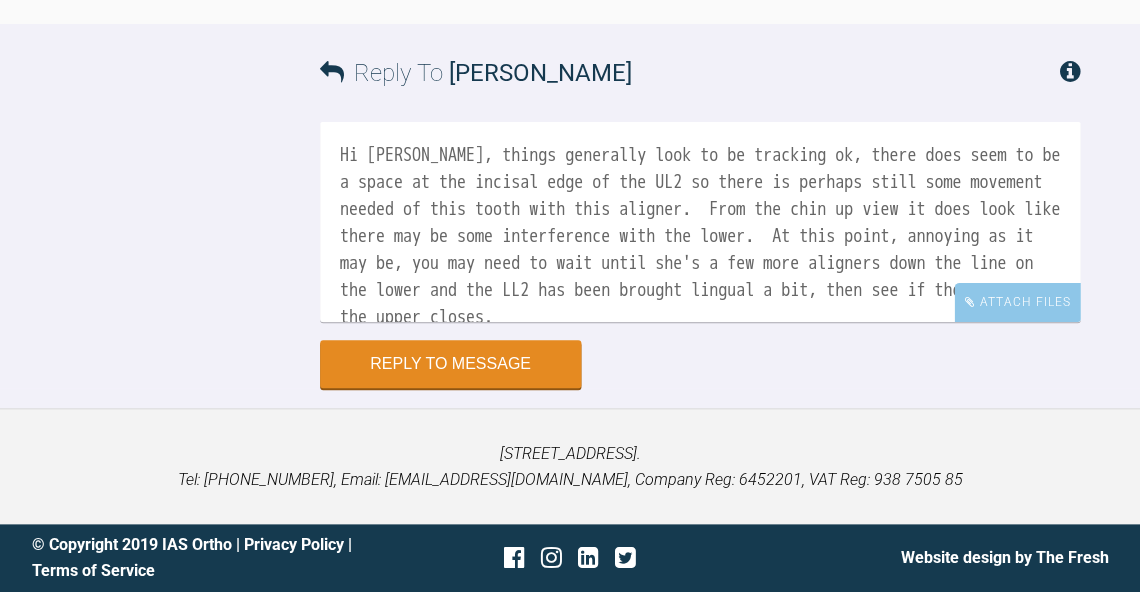 click on "Hi Swati, things generally look to be tracking ok, there does seem to be a space at the incisal edge of the UL2 so there is perhaps still some movement needed of this tooth with this aligner.  From the chin up view it does look like there may be some interference with the lower.  At this point, annoying as it may be, you may need to wait until she's a few more aligners down the line on the lower and the LL2 has been brought lingual a bit, then see if the space on the upper closes.
Something I've only just begun doing recently is to start the arch which has the higher number of aligners first so that the two arches finish together and then it's easier to work out what refinements are needed for each arch and can be sorted out by the lab at the same time.  Also possibly less chance of interferences like this - there's no point in getting refiners for the upper at this point until the LL2 is aligned.
What are you using to do your IPR?
BW
Kelly" at bounding box center (700, 222) 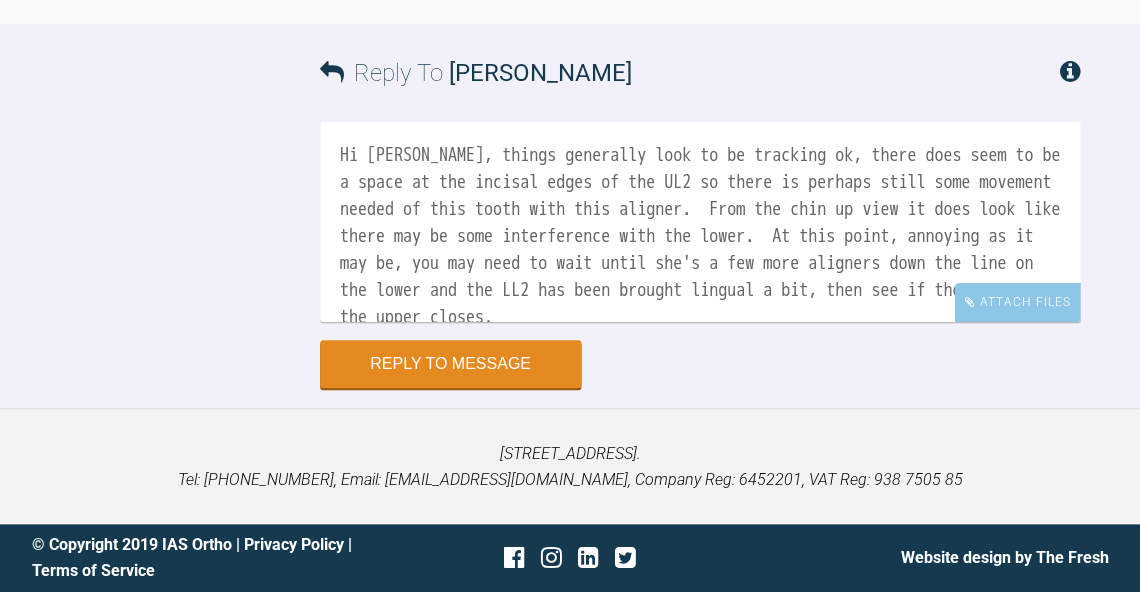 click on "Hi Swati, things generally look to be tracking ok, there does seem to be a space at the incisal edges of the UL2 so there is perhaps still some movement needed of this tooth with this aligner.  From the chin up view it does look like there may be some interference with the lower.  At this point, annoying as it may be, you may need to wait until she's a few more aligners down the line on the lower and the LL2 has been brought lingual a bit, then see if the space on the upper closes.
Something I've only just begun doing recently is to start the arch which has the higher number of aligners first so that the two arches finish together and then it's easier to work out what refinements are needed for each arch and can be sorted out by the lab at the same time.  Also possibly less chance of interferences like this - there's no point in getting refiners for the upper at this point until the LL2 is aligned.
What are you using to do your IPR?
BW
Kelly" at bounding box center [700, 222] 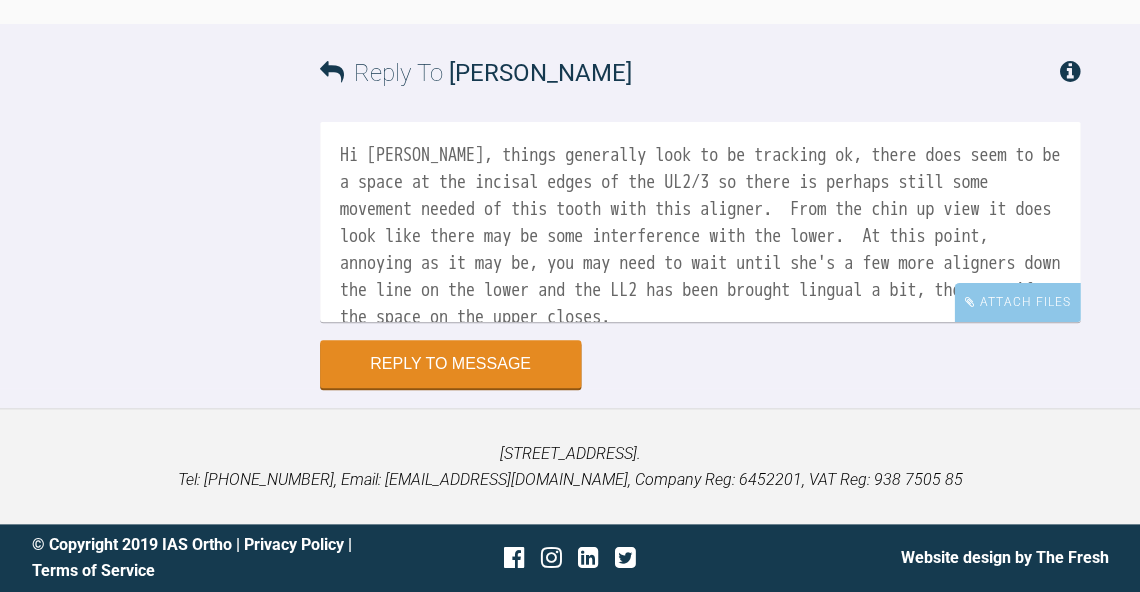 click on "Hi Swati, things generally look to be tracking ok, there does seem to be a space at the incisal edges of the UL2/3 so there is perhaps still some movement needed of this tooth with this aligner.  From the chin up view it does look like there may be some interference with the lower.  At this point, annoying as it may be, you may need to wait until she's a few more aligners down the line on the lower and the LL2 has been brought lingual a bit, then see if the space on the upper closes.
Something I've only just begun doing recently is to start the arch which has the higher number of aligners first so that the two arches finish together and then it's easier to work out what refinements are needed for each arch and can be sorted out by the lab at the same time.  Also possibly less chance of interferences like this - there's no point in getting refiners for the upper at this point until the LL2 is aligned.
What are you using to do your IPR?
BW
Kelly" at bounding box center (700, 222) 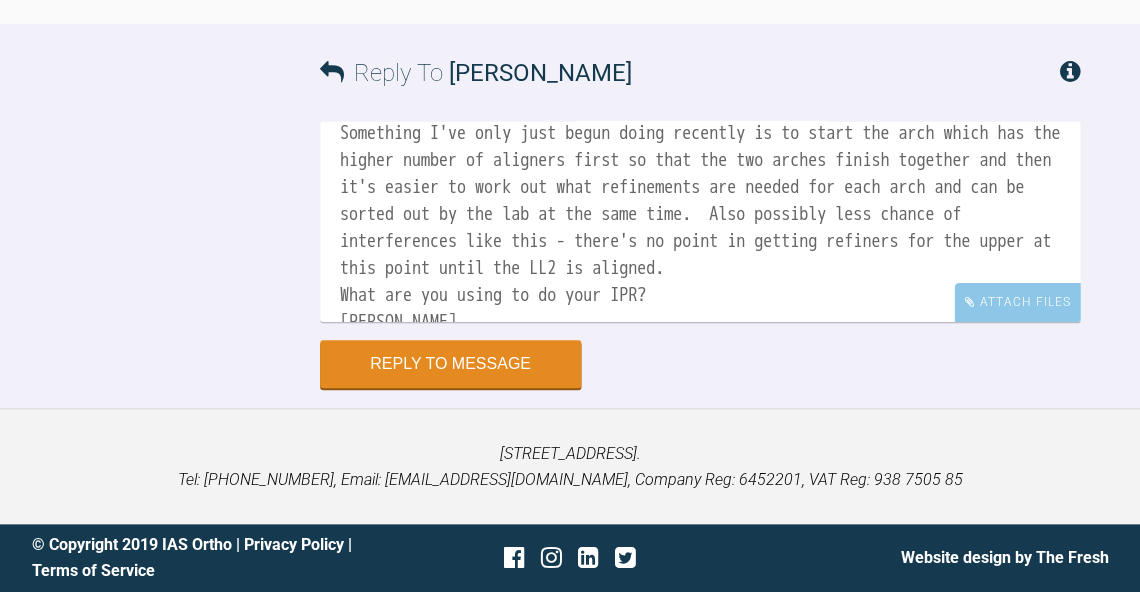 scroll, scrollTop: 210, scrollLeft: 0, axis: vertical 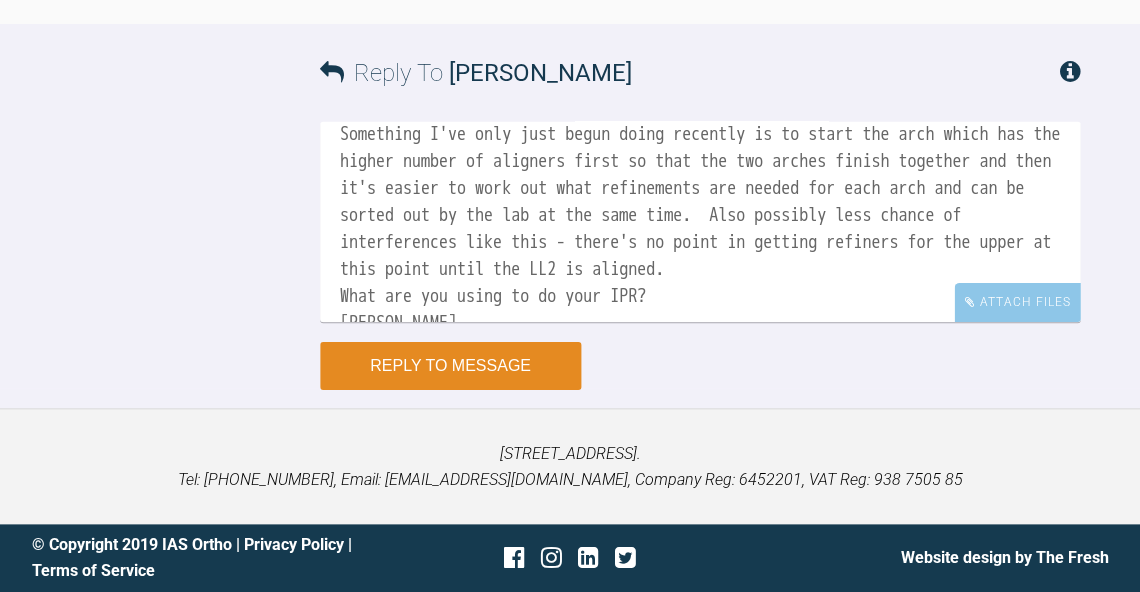 type on "Hi Swati, things generally look to be tracking ok, there does seem to be a space at the incisal edges of the UL2/3 so there is perhaps still some movement needed in this area with this aligner.  From the chin up view it does look like there may be some interference with the lower.  At this point, annoying as it may be, you may need to wait until she's a few more aligners down the line on the lower and the LL2 has been brought lingual a bit, then see if the space on the upper closes.
Something I've only just begun doing recently is to start the arch which has the higher number of aligners first so that the two arches finish together and then it's easier to work out what refinements are needed for each arch and can be sorted out by the lab at the same time.  Also possibly less chance of interferences like this - there's no point in getting refiners for the upper at this point until the LL2 is aligned.
What are you using to do your IPR?
BW
Kelly" 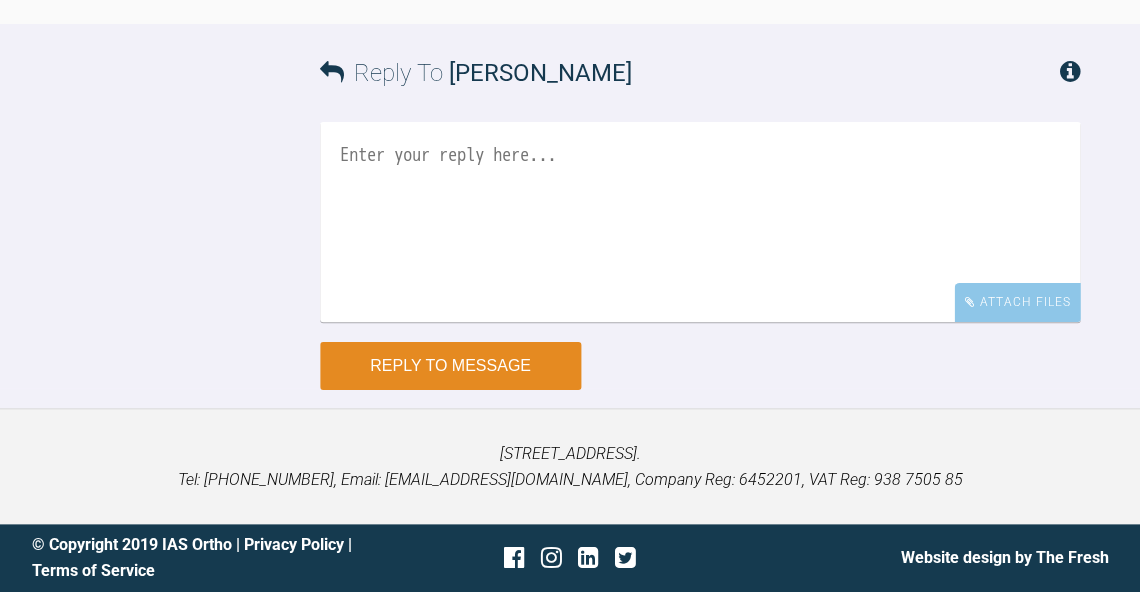 scroll, scrollTop: 0, scrollLeft: 0, axis: both 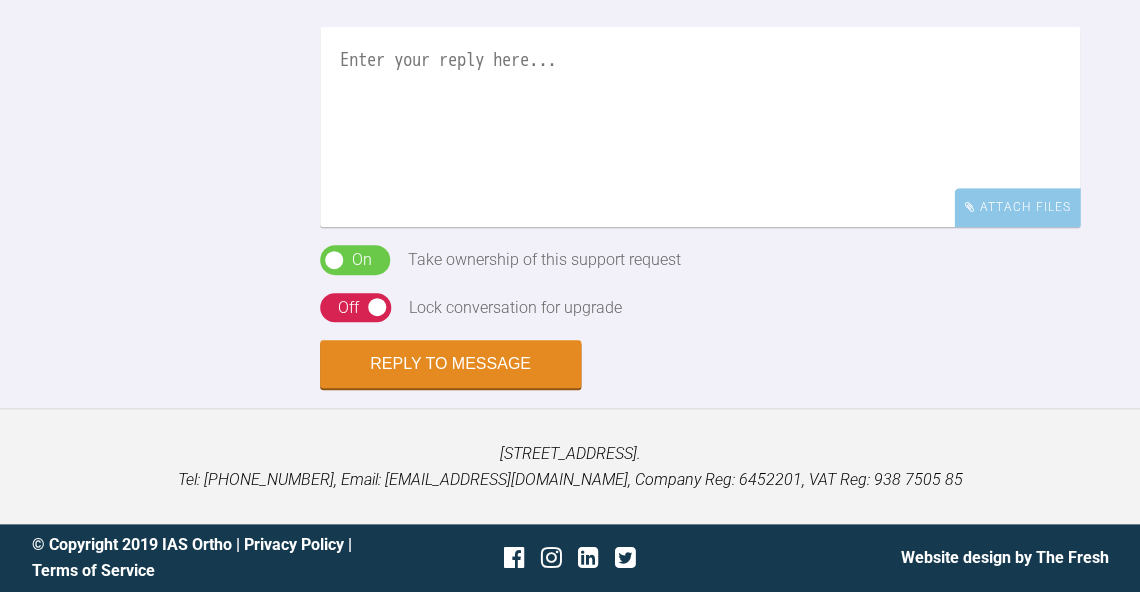 click at bounding box center [492, -422] 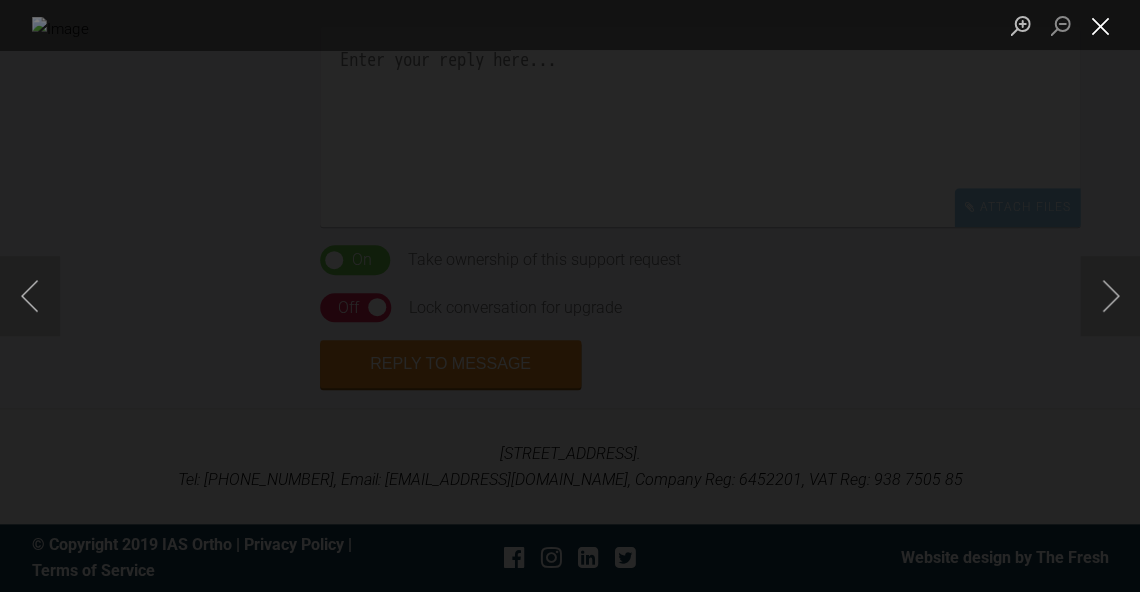 click at bounding box center [1100, 25] 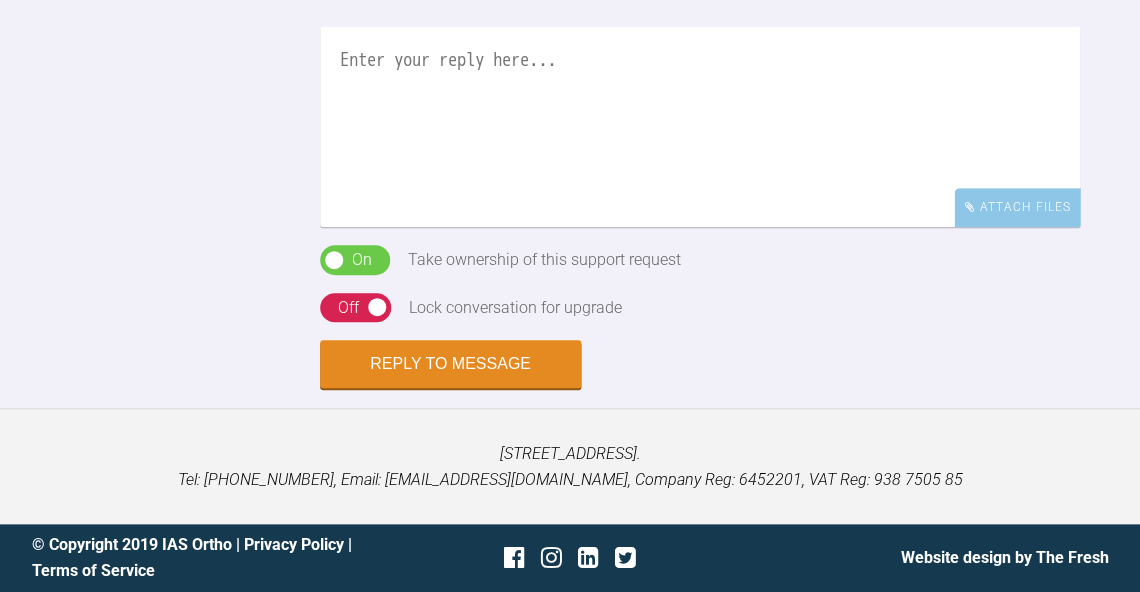 click at bounding box center [861, -422] 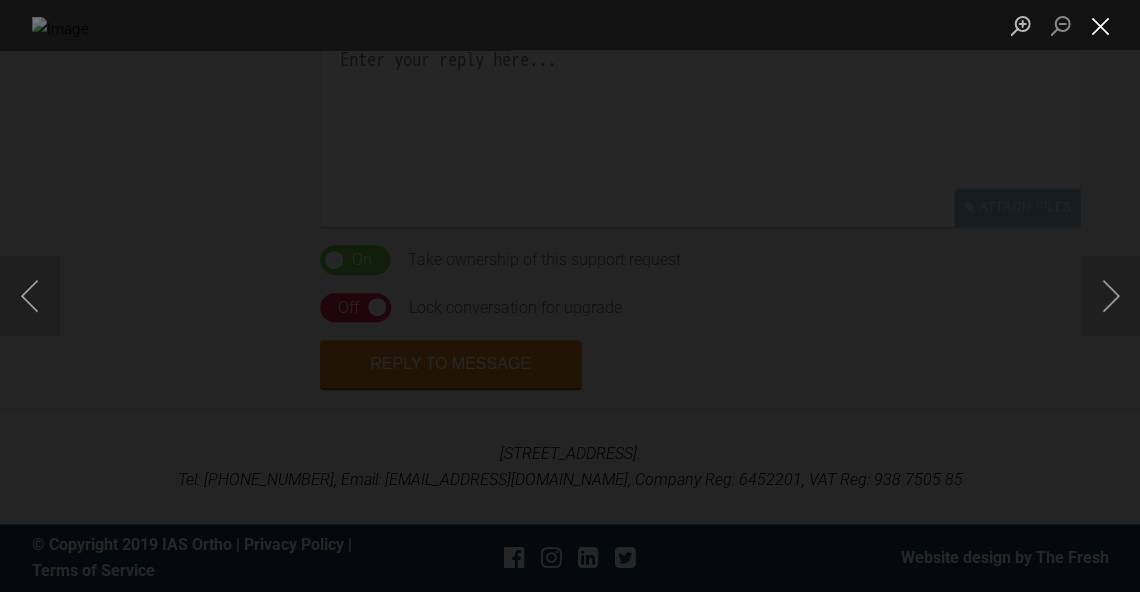 click at bounding box center [1100, 25] 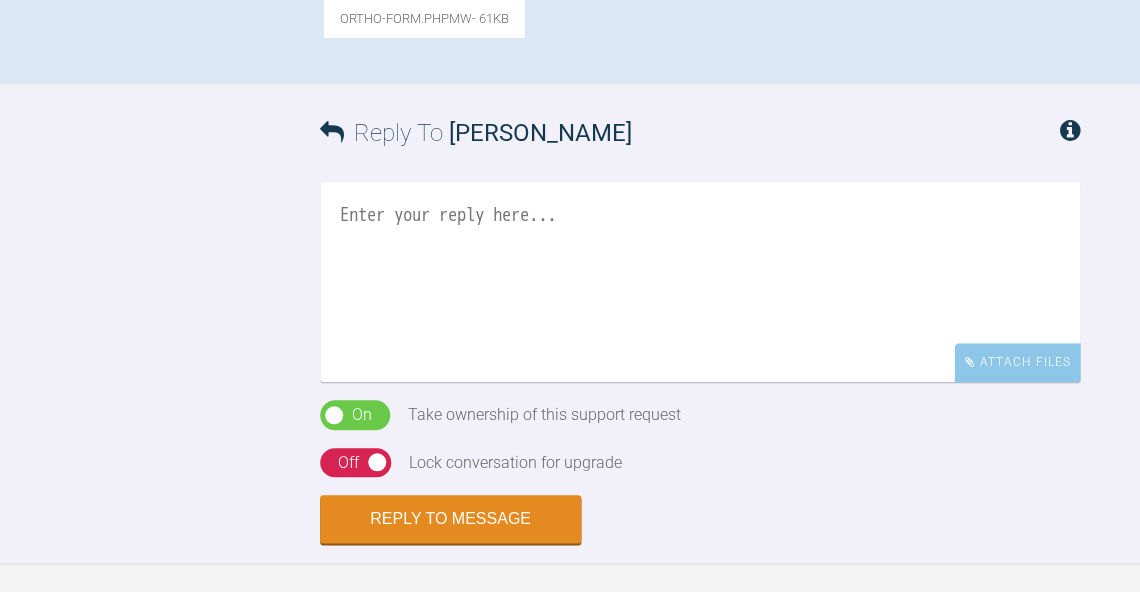 scroll, scrollTop: 1355, scrollLeft: 0, axis: vertical 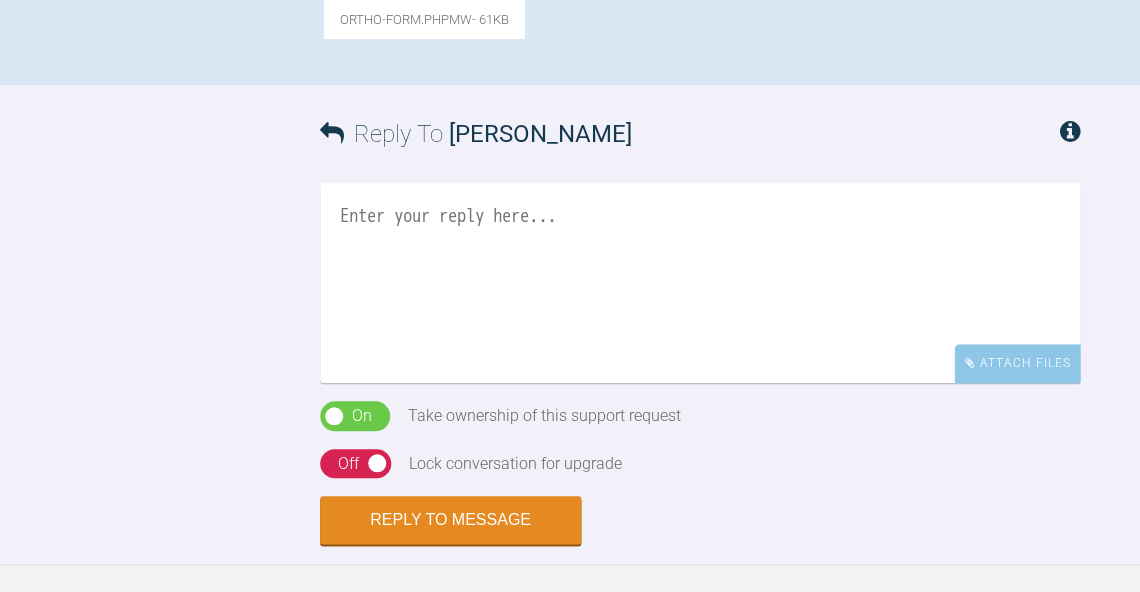 click at bounding box center (694, -346) 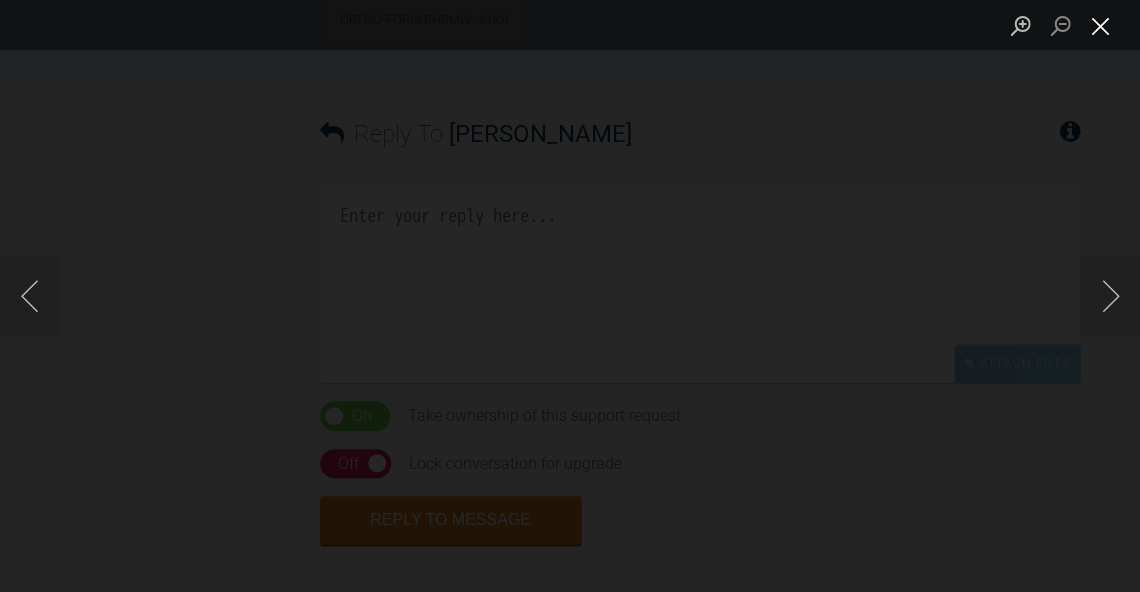 click at bounding box center (1100, 25) 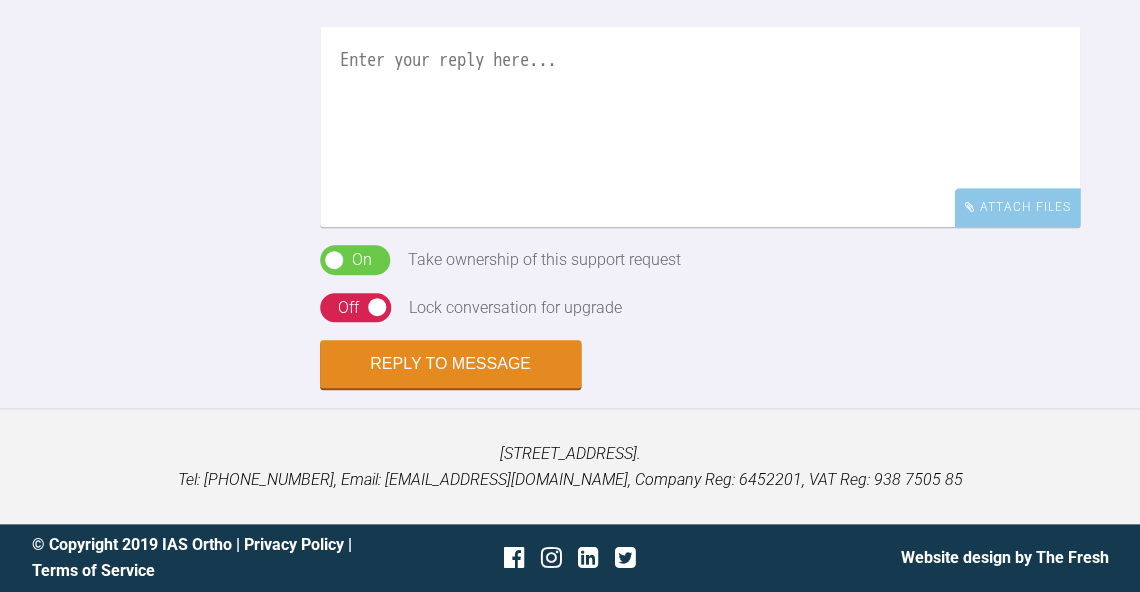 scroll, scrollTop: 1696, scrollLeft: 0, axis: vertical 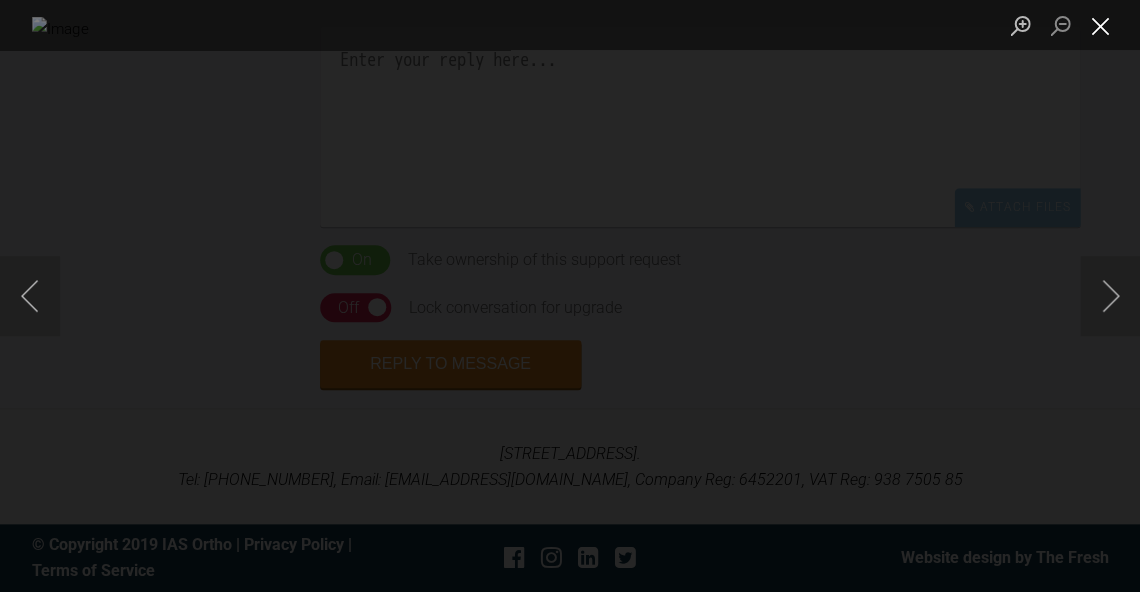 click at bounding box center (1100, 25) 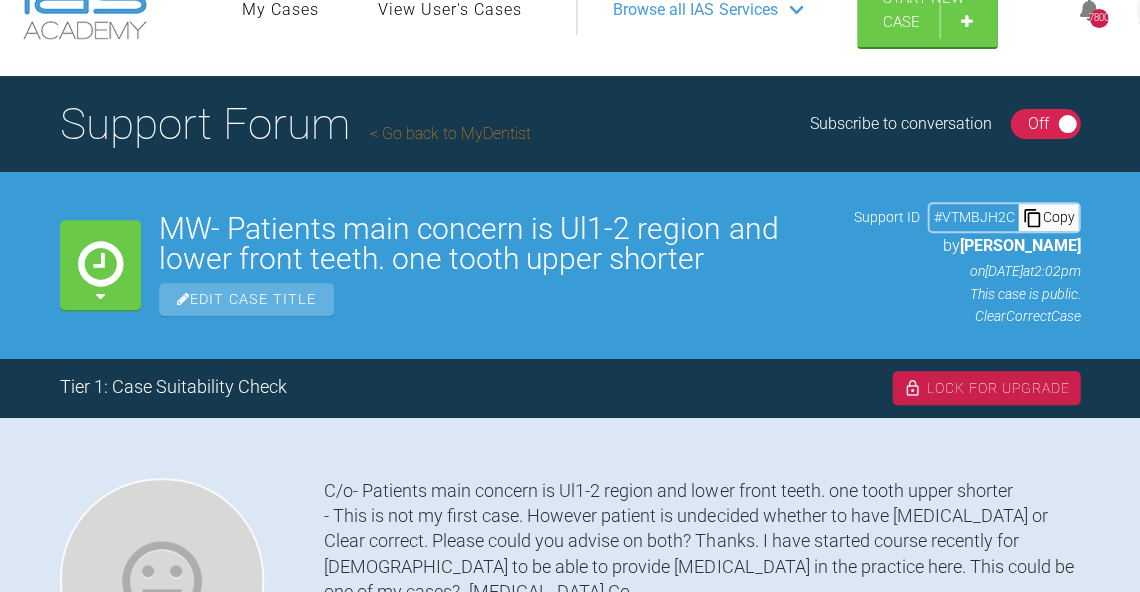 scroll, scrollTop: 35, scrollLeft: 0, axis: vertical 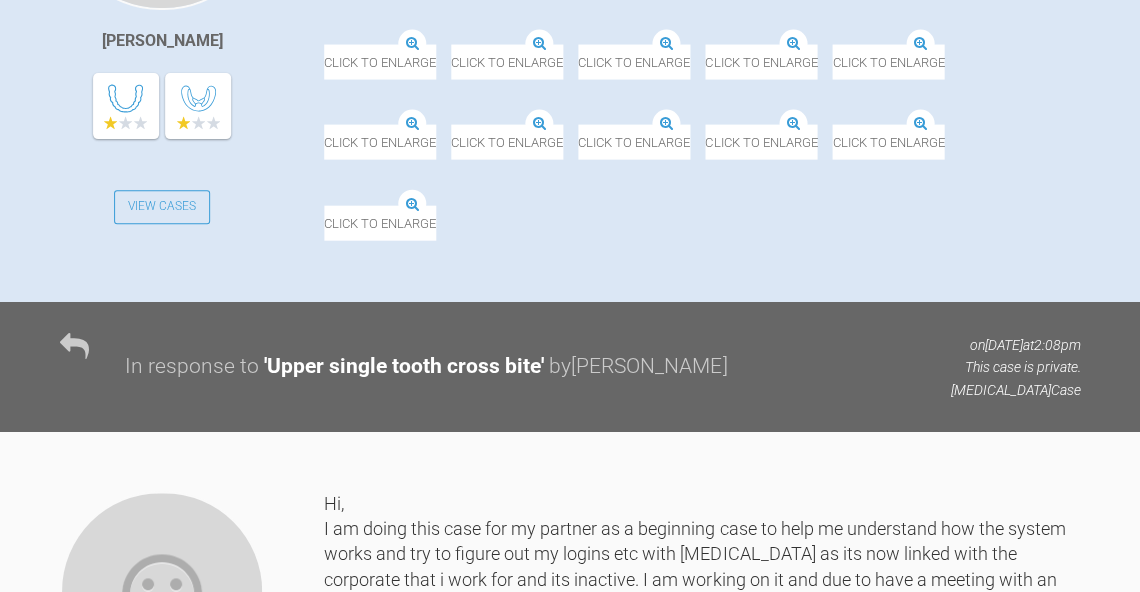 click at bounding box center (832, 46) 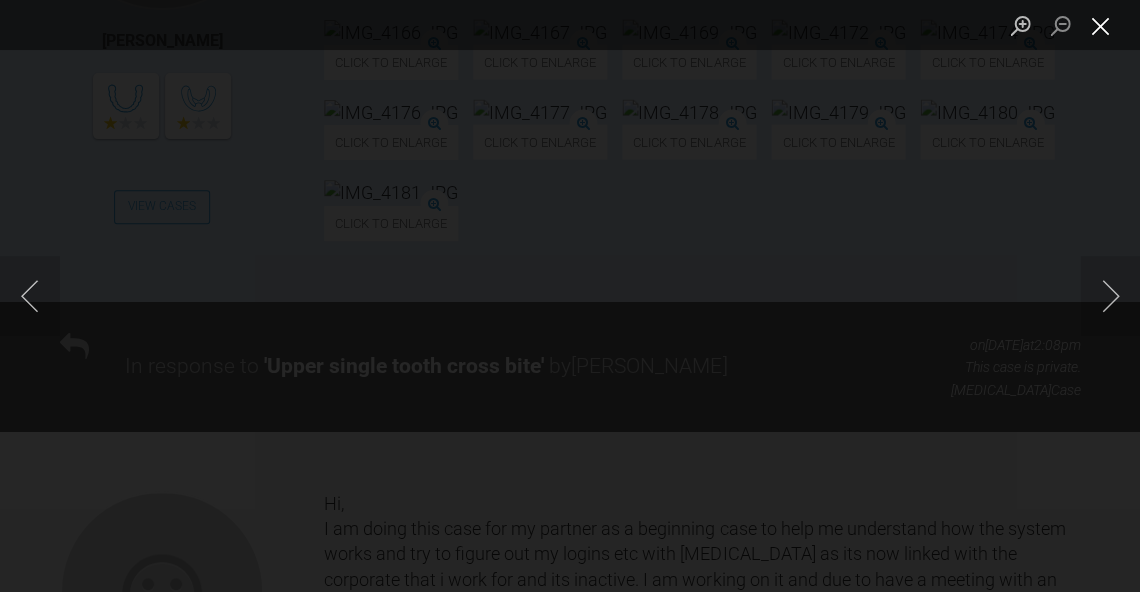 click at bounding box center (1100, 25) 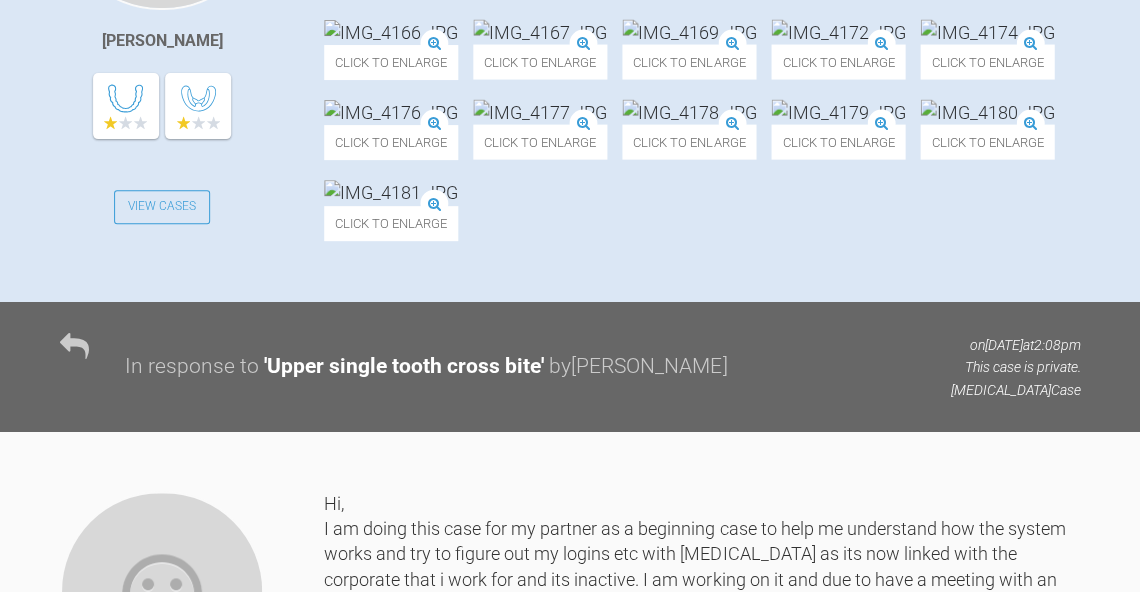 click at bounding box center [391, 112] 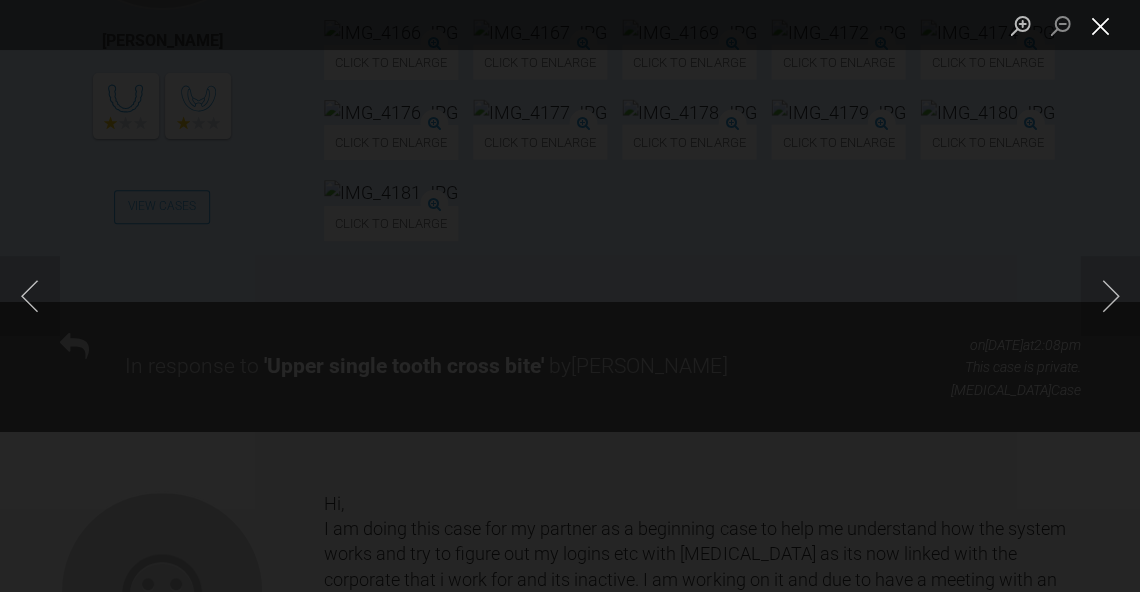 click at bounding box center (1100, 25) 